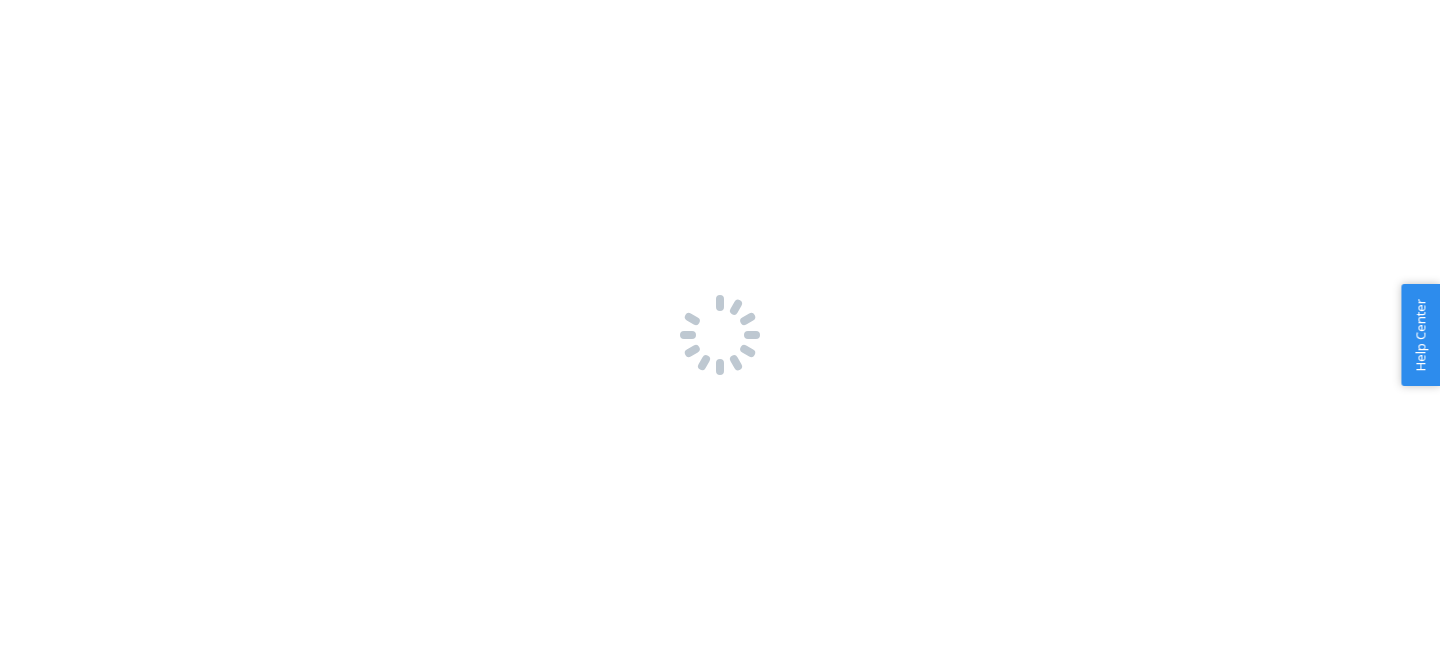 scroll, scrollTop: 0, scrollLeft: 0, axis: both 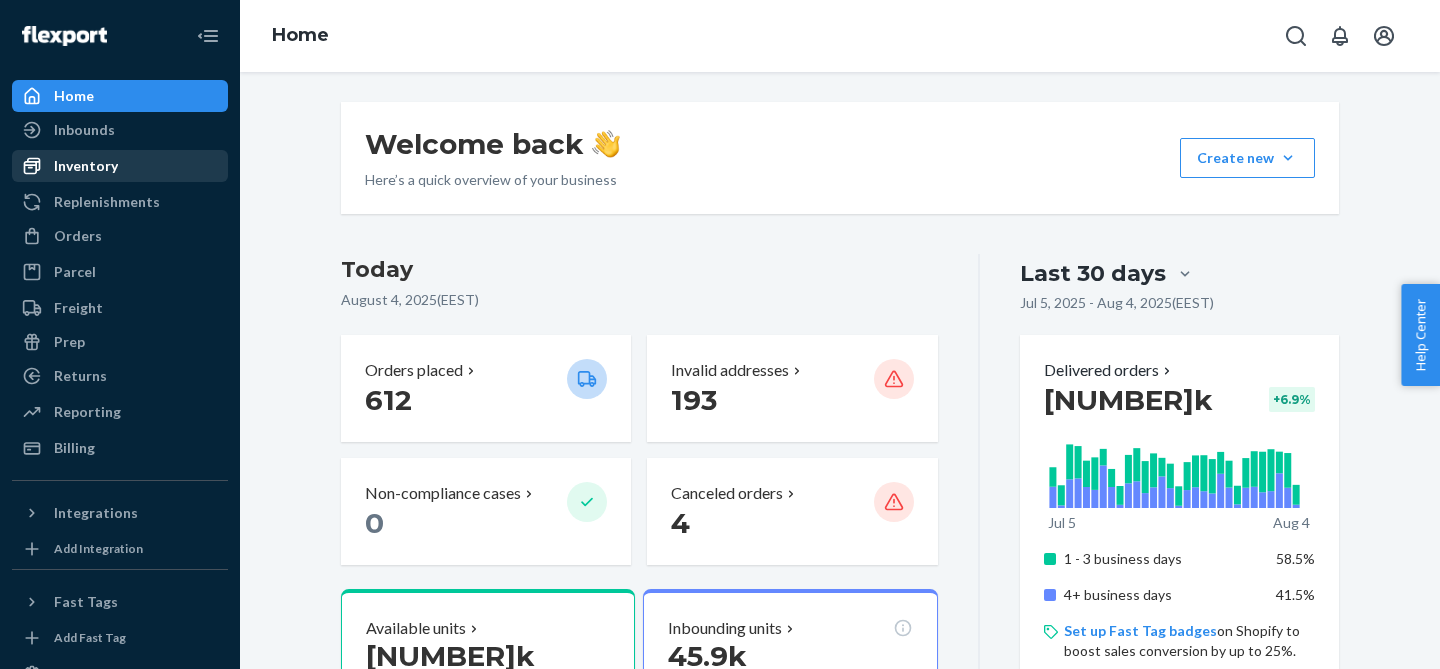 click on "Inventory" at bounding box center [86, 166] 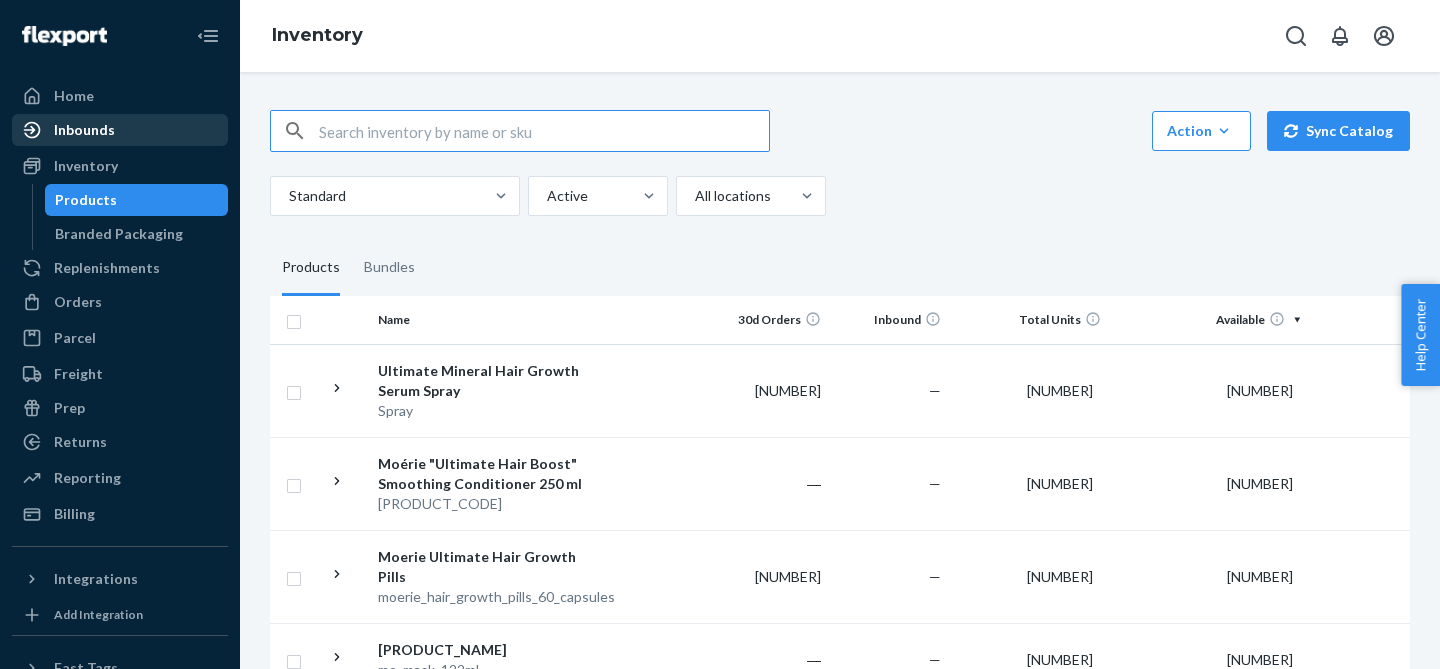 click on "Inbounds" at bounding box center [84, 130] 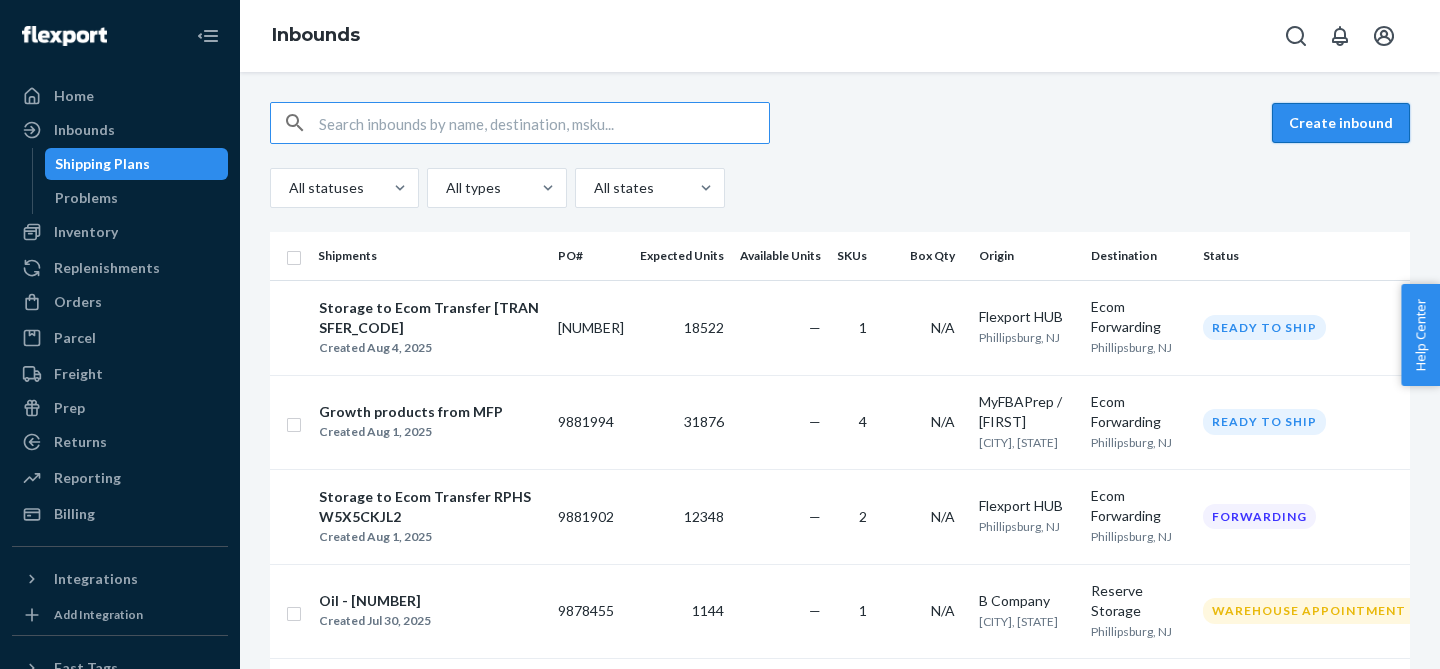 click on "Create inbound" at bounding box center (1341, 123) 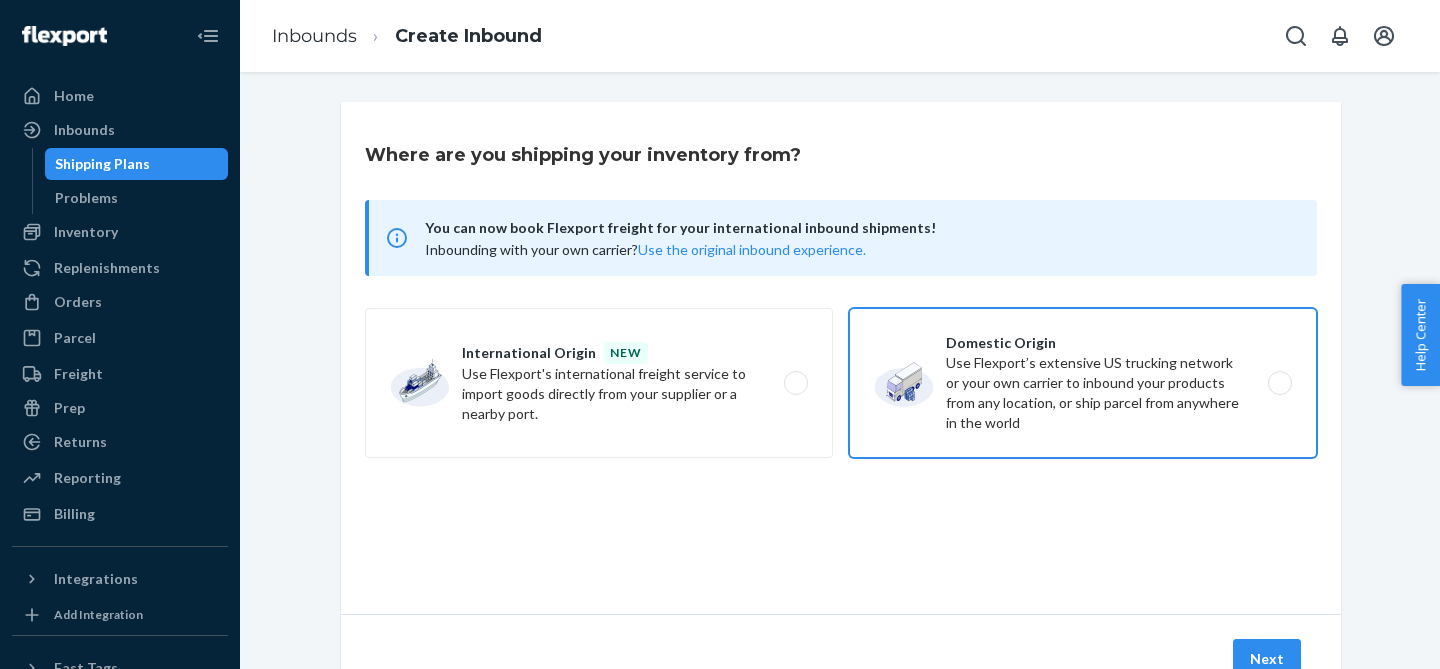 click on "Domestic Origin Use Flexport’s extensive US trucking network or your own carrier to inbound your products from any location, or ship parcel from anywhere in the world" at bounding box center (1083, 383) 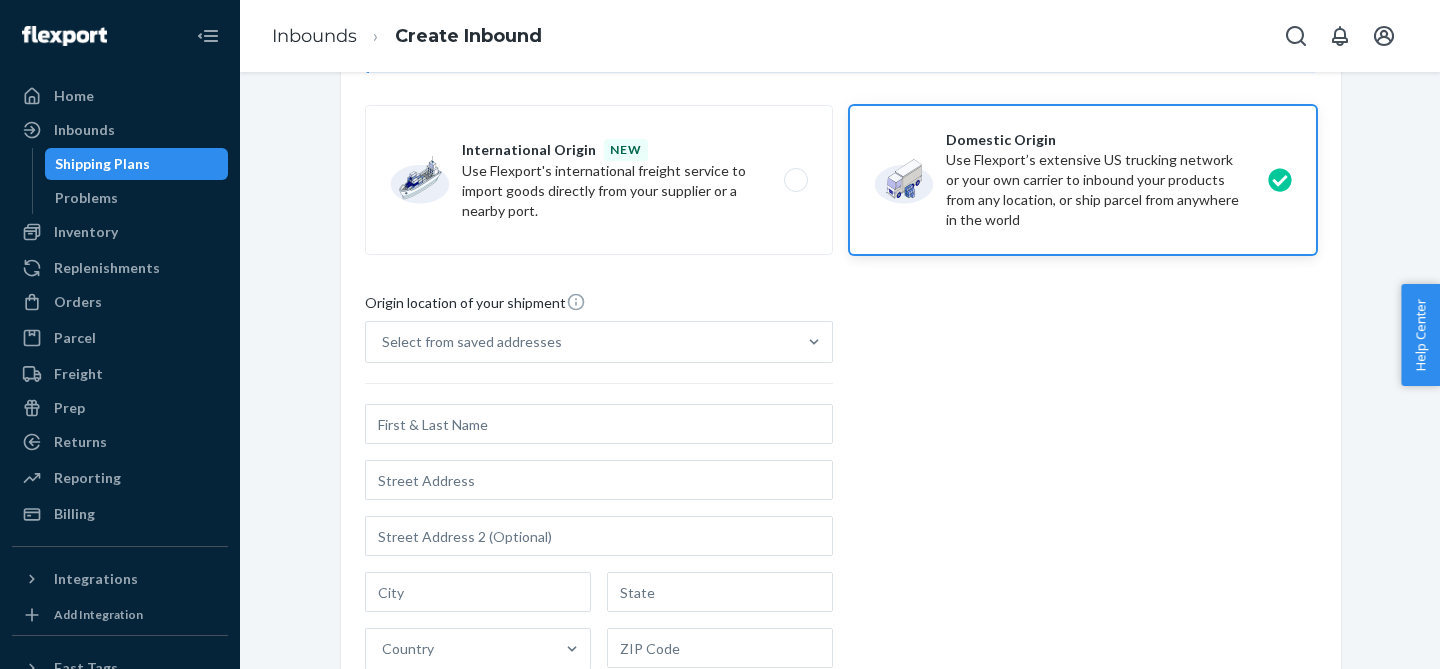 scroll, scrollTop: 319, scrollLeft: 0, axis: vertical 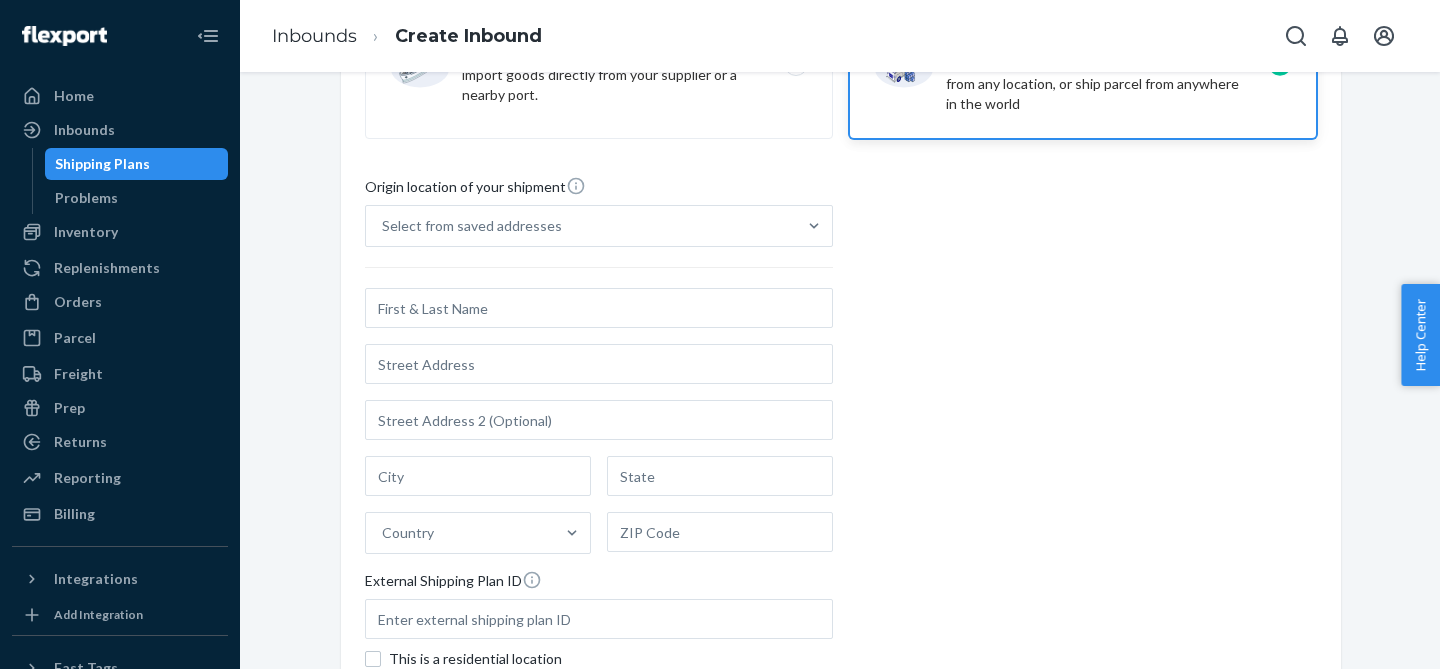 click at bounding box center [599, 308] 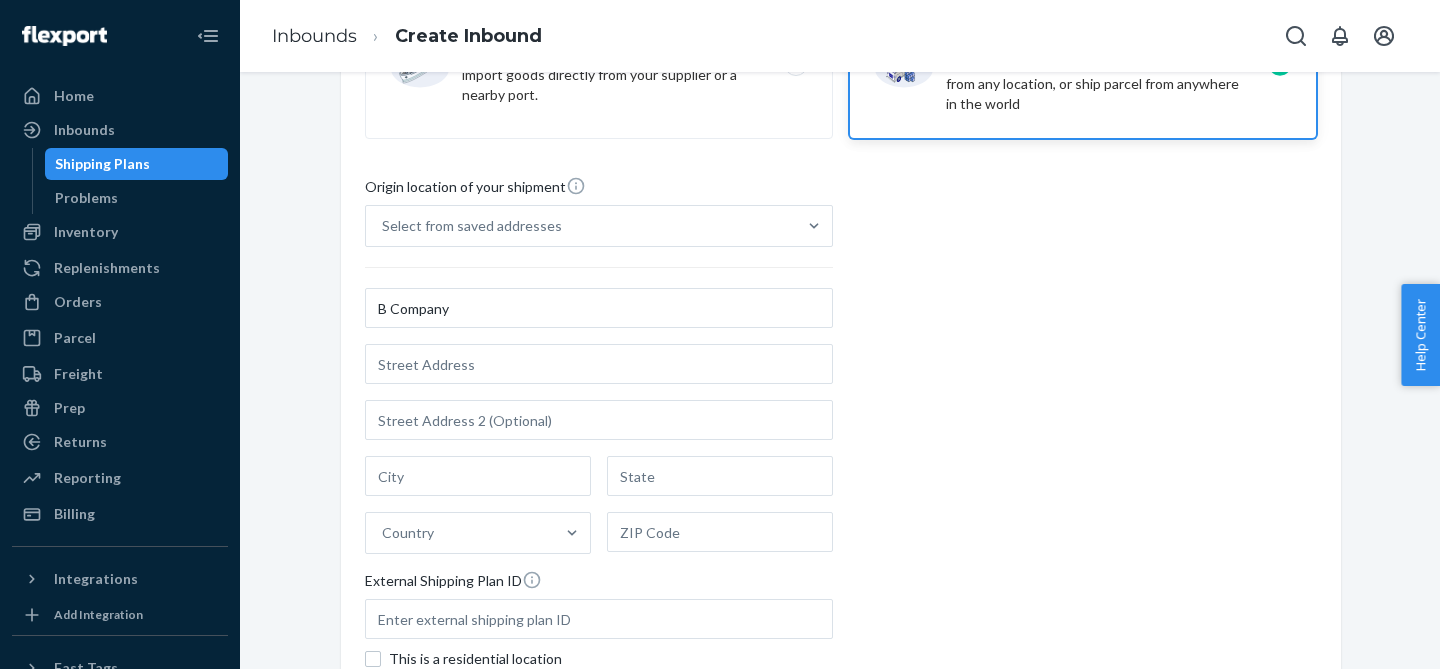 type on "B Company" 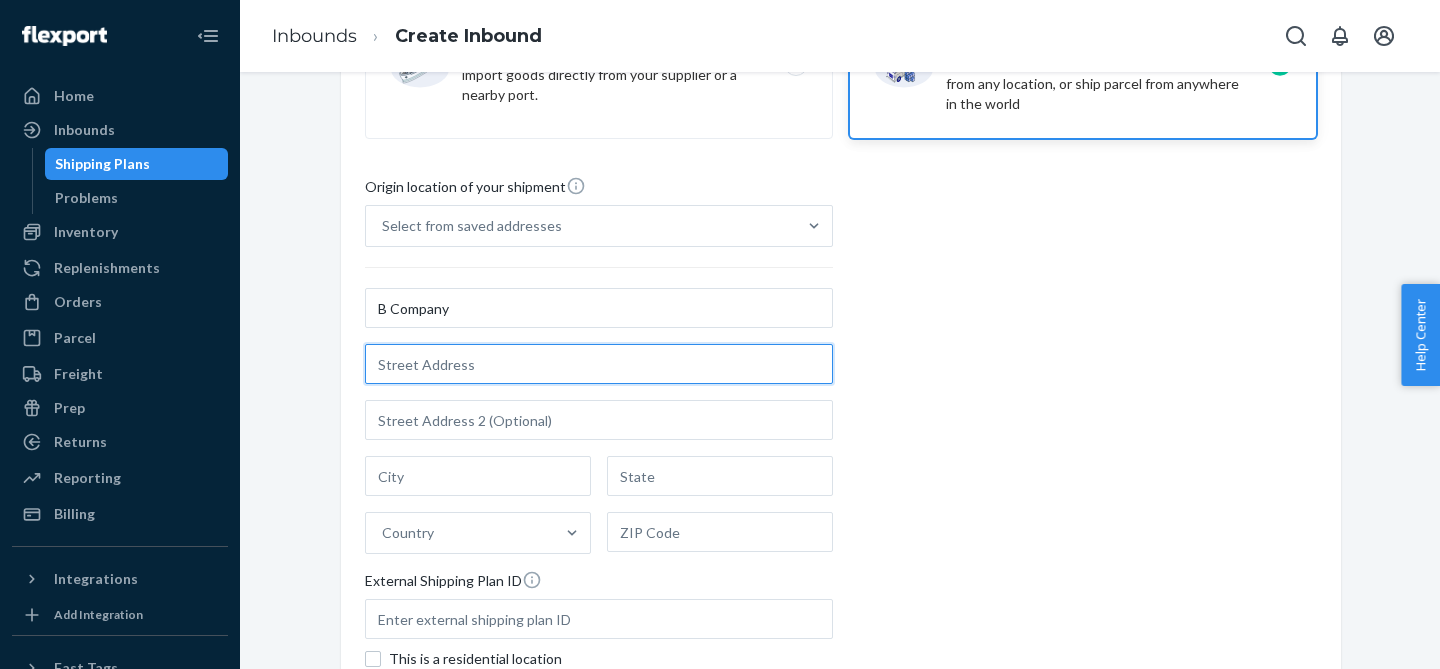 type on "A" 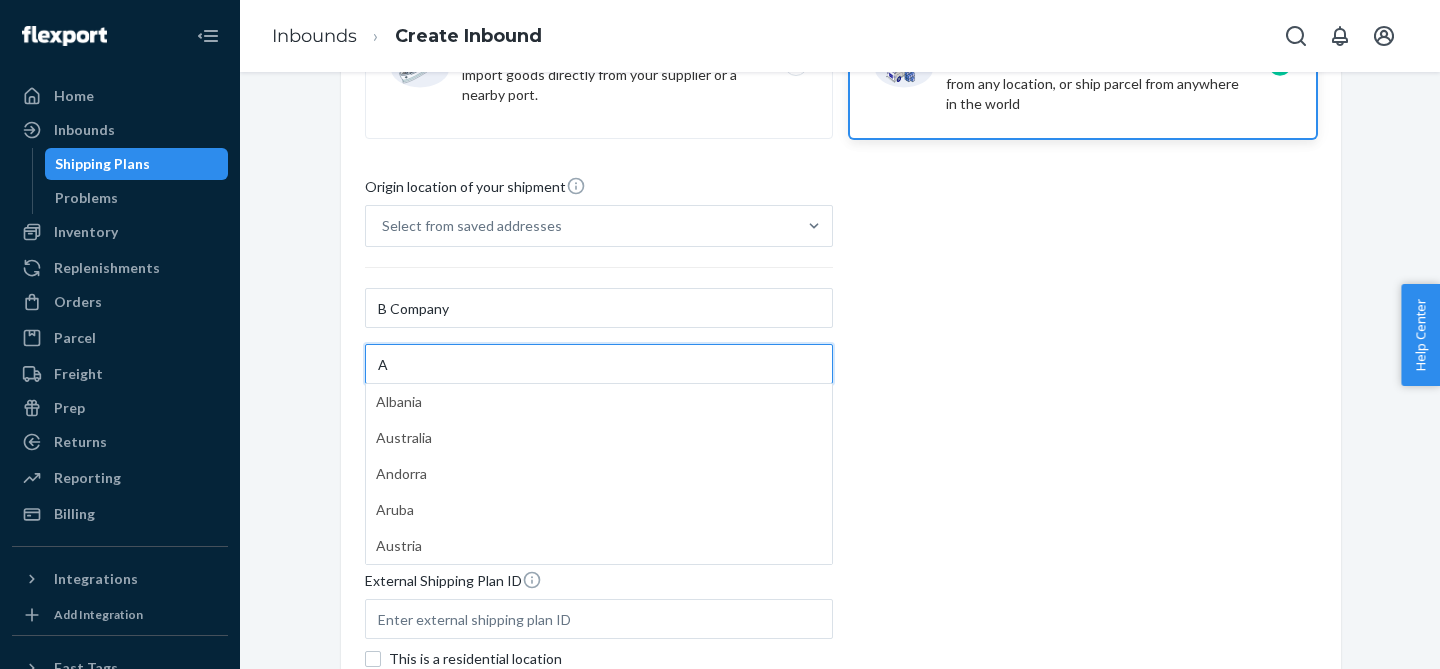 type 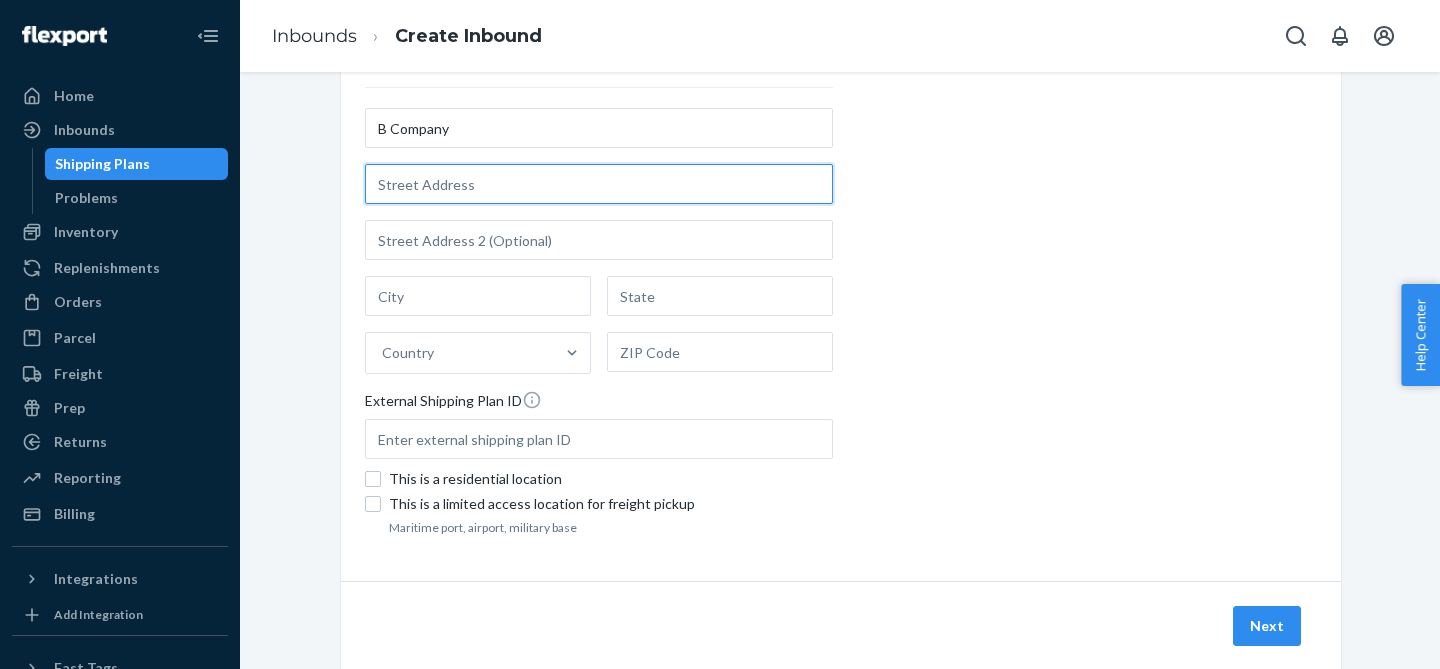 scroll, scrollTop: 0, scrollLeft: 0, axis: both 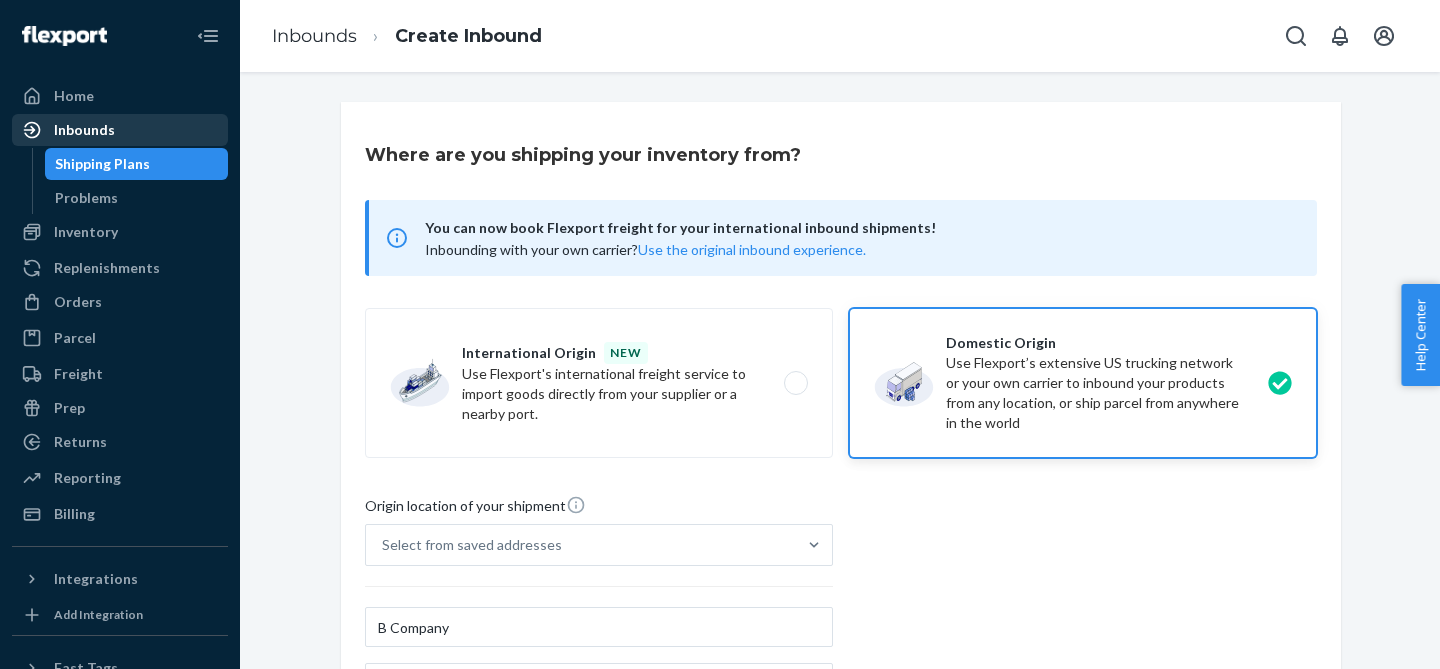 click on "Inbounds" at bounding box center (120, 130) 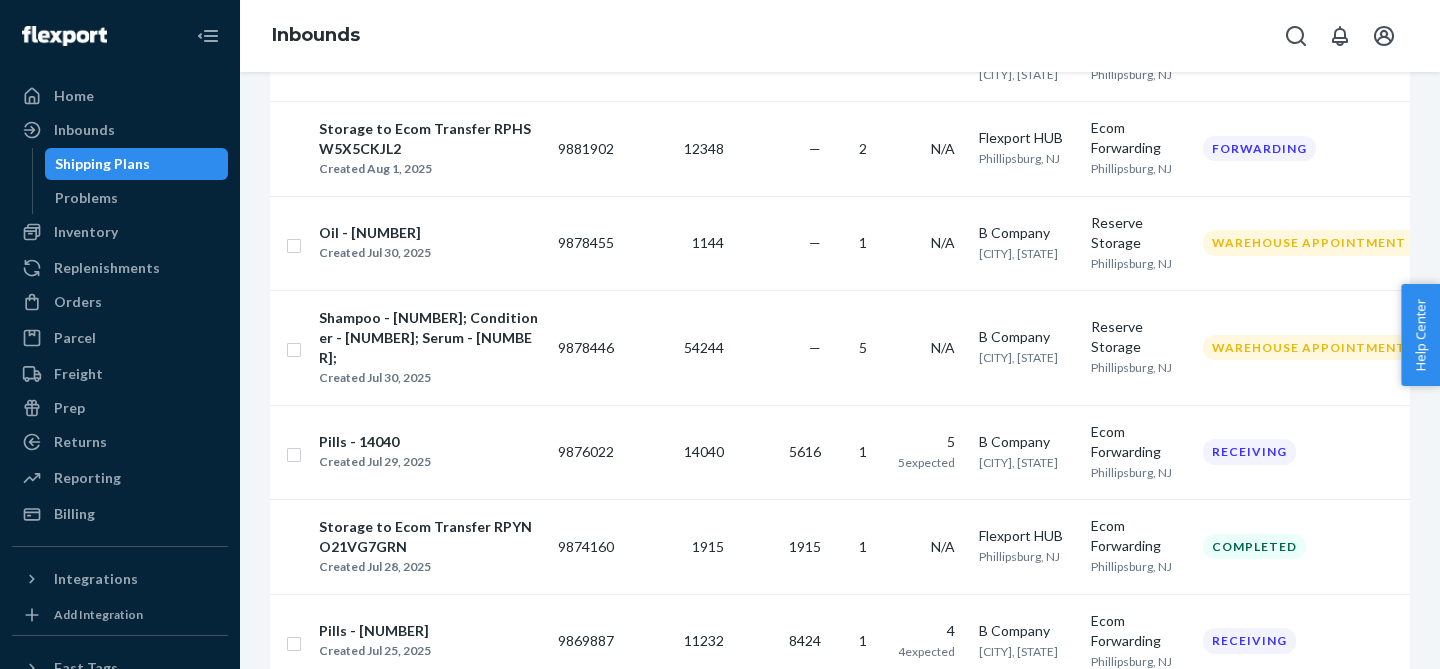 scroll, scrollTop: 379, scrollLeft: 0, axis: vertical 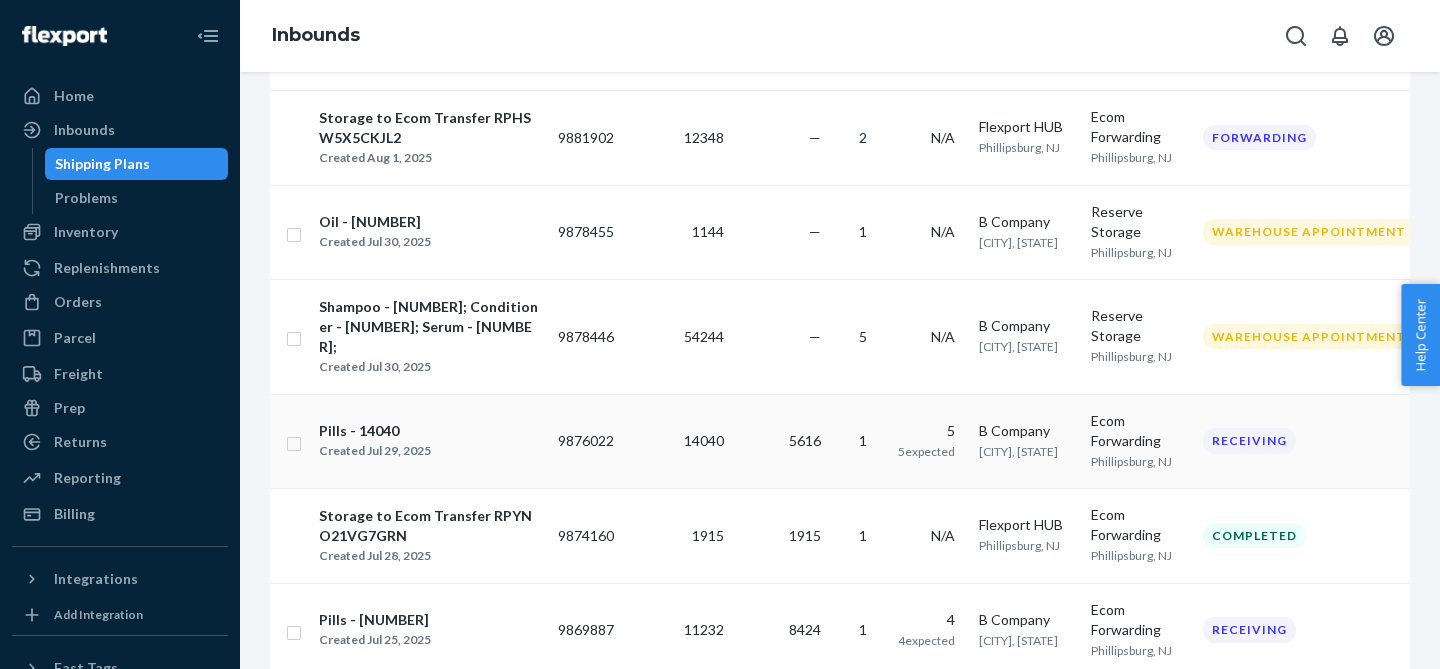 click at bounding box center (294, 441) 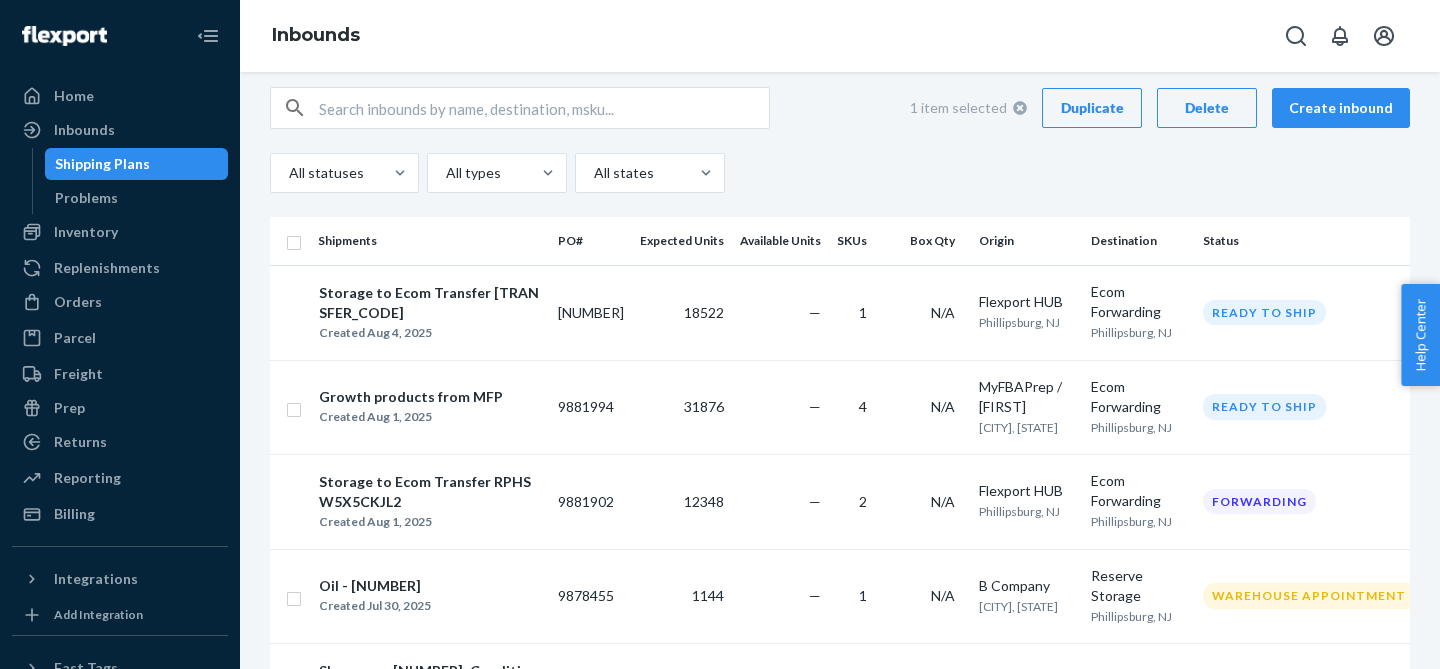 scroll, scrollTop: 0, scrollLeft: 0, axis: both 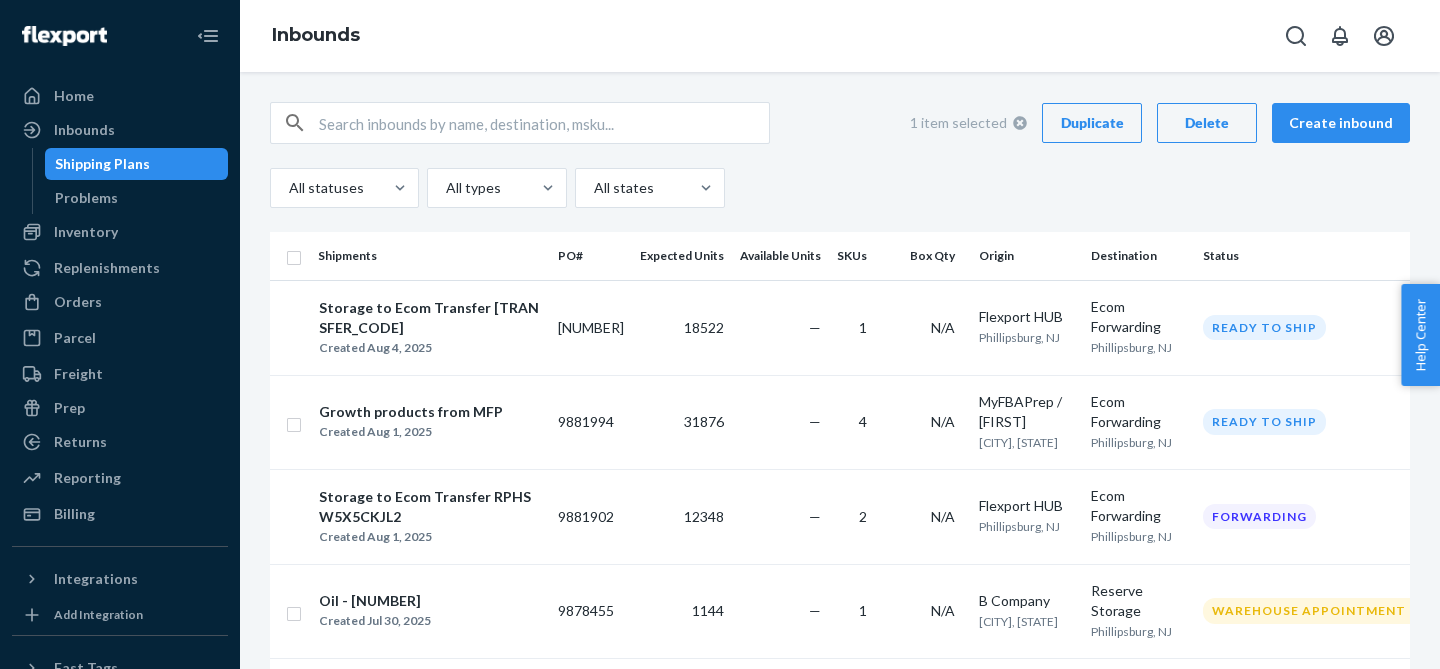 click on "Duplicate" at bounding box center (1092, 123) 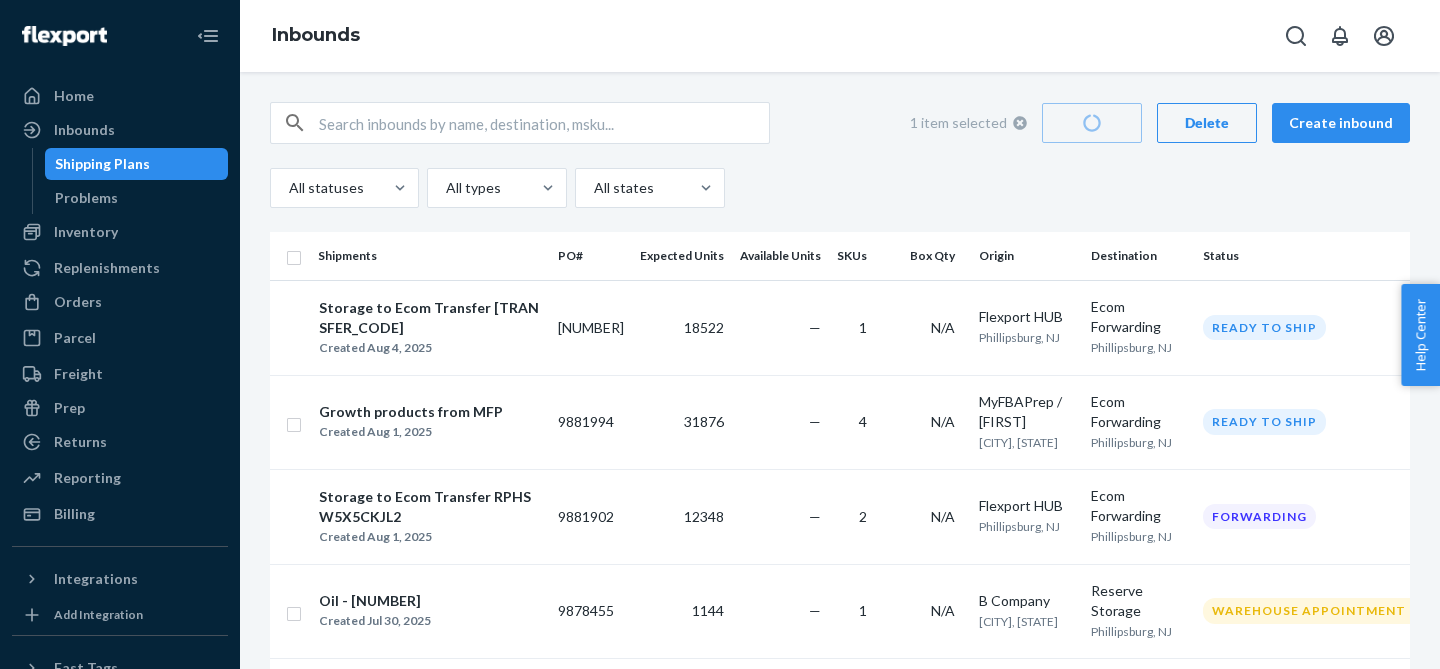 checkbox on "false" 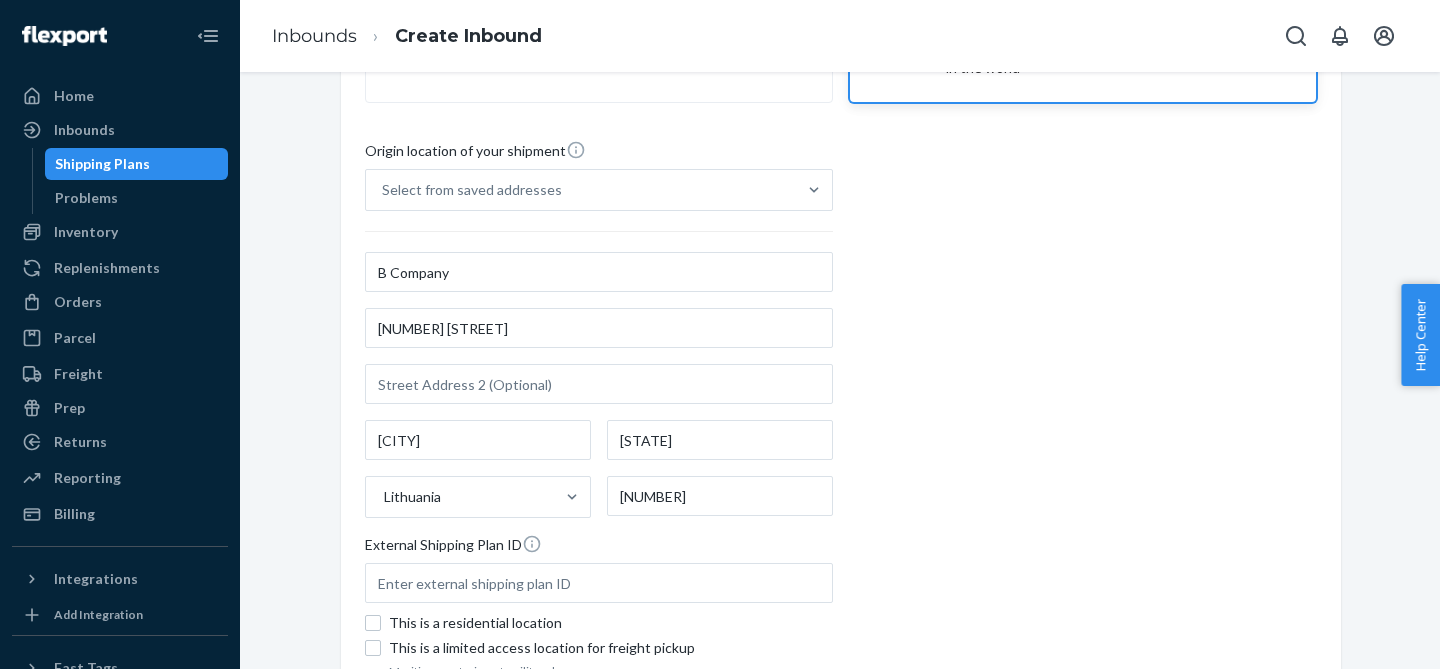 scroll, scrollTop: 499, scrollLeft: 0, axis: vertical 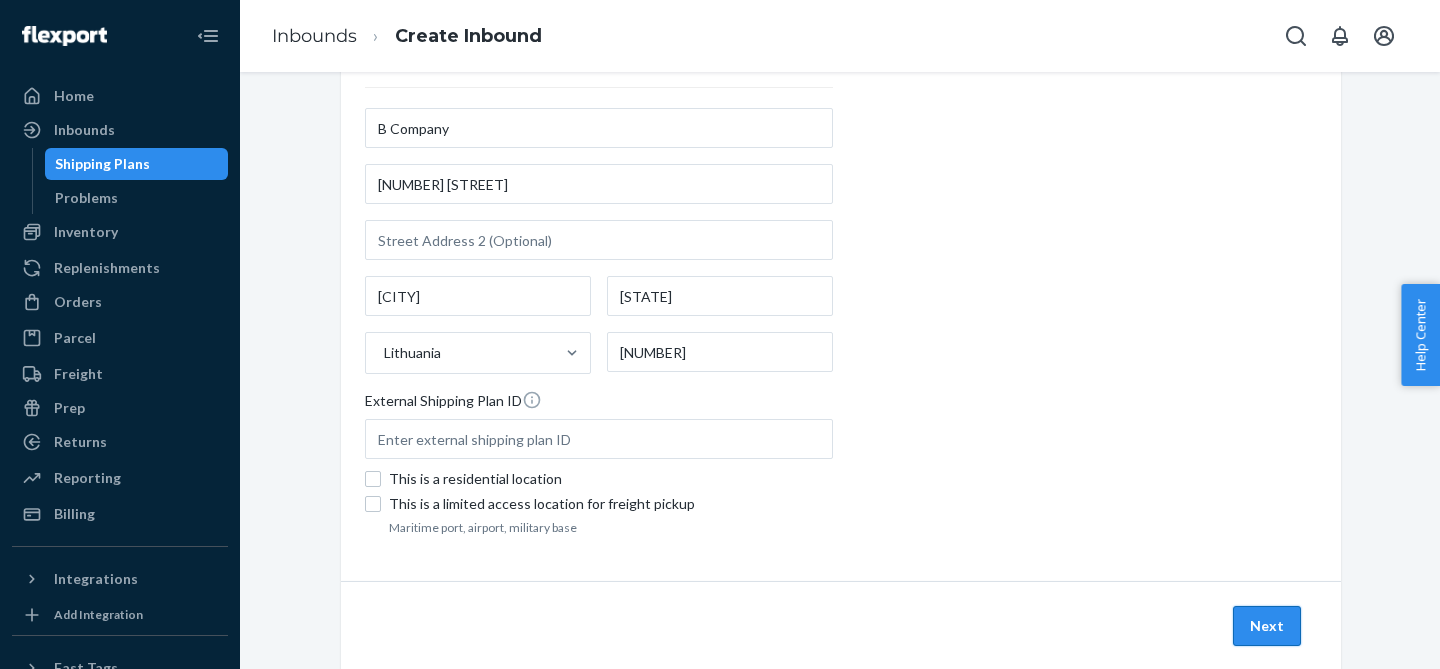 click on "Next" at bounding box center [1267, 626] 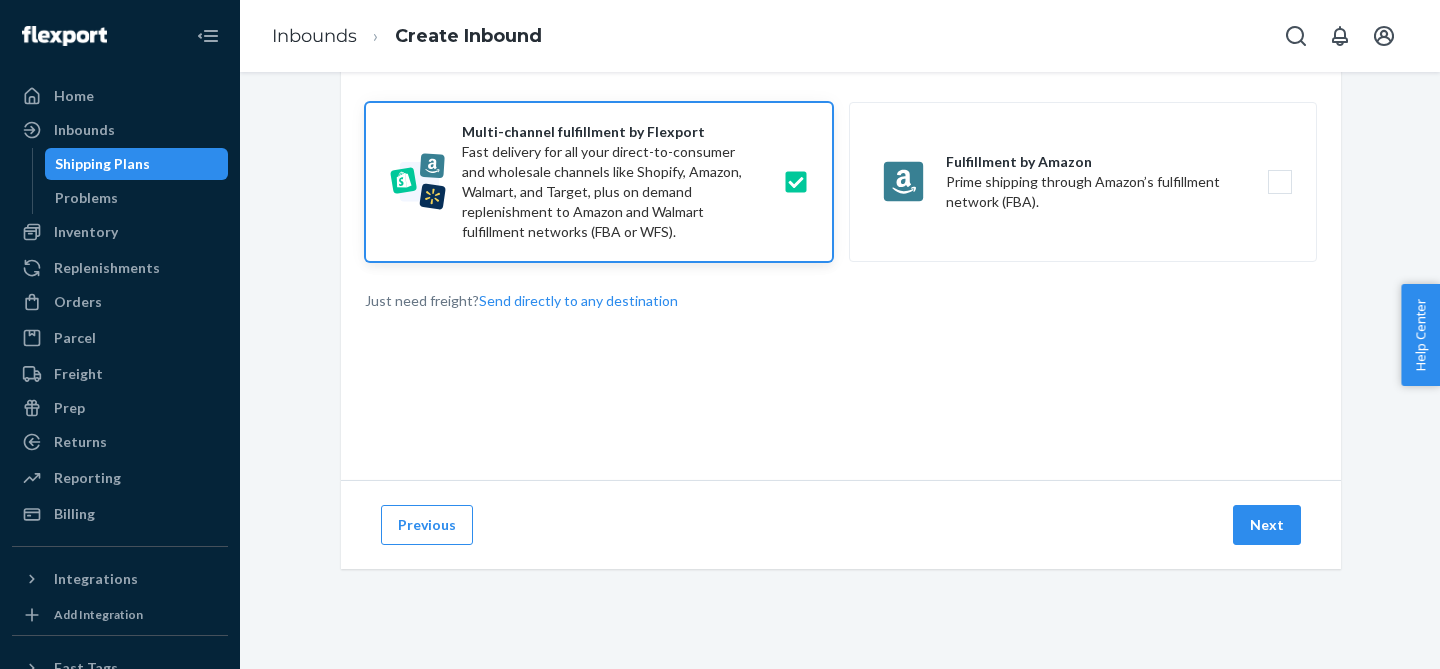 scroll, scrollTop: 179, scrollLeft: 0, axis: vertical 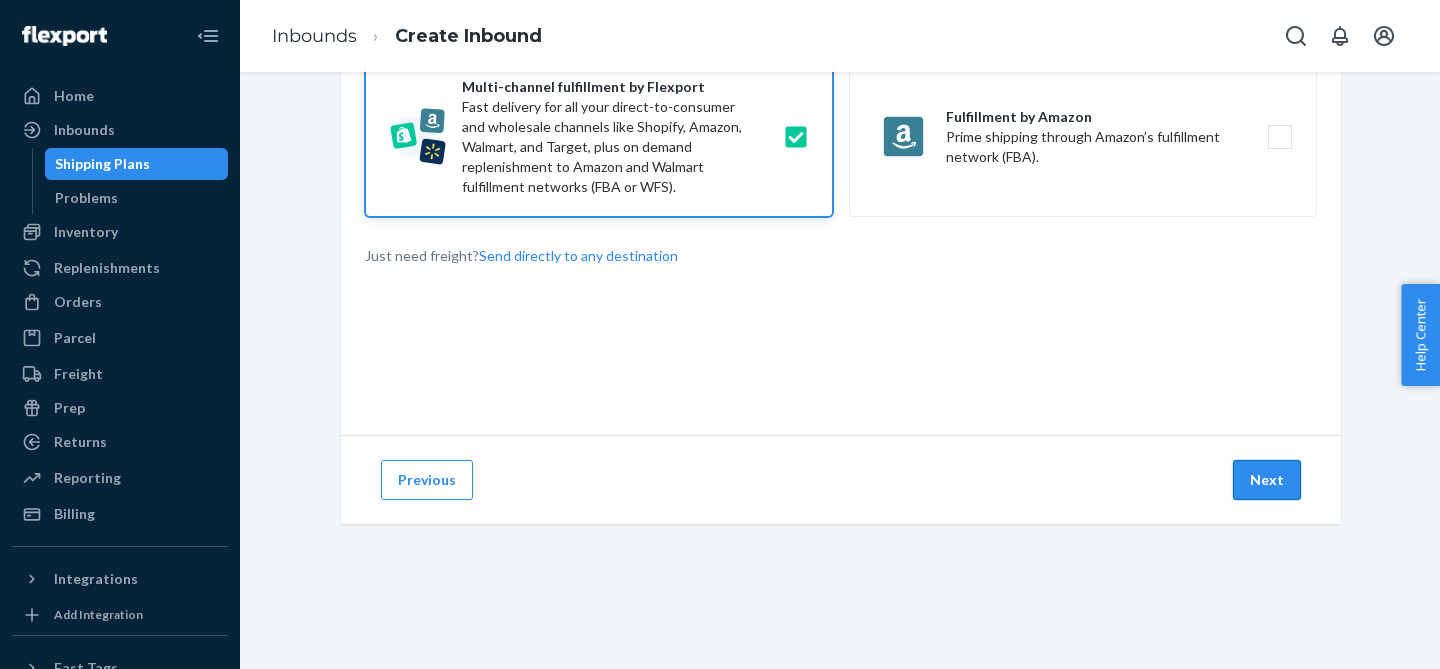 click on "Next" at bounding box center [1267, 480] 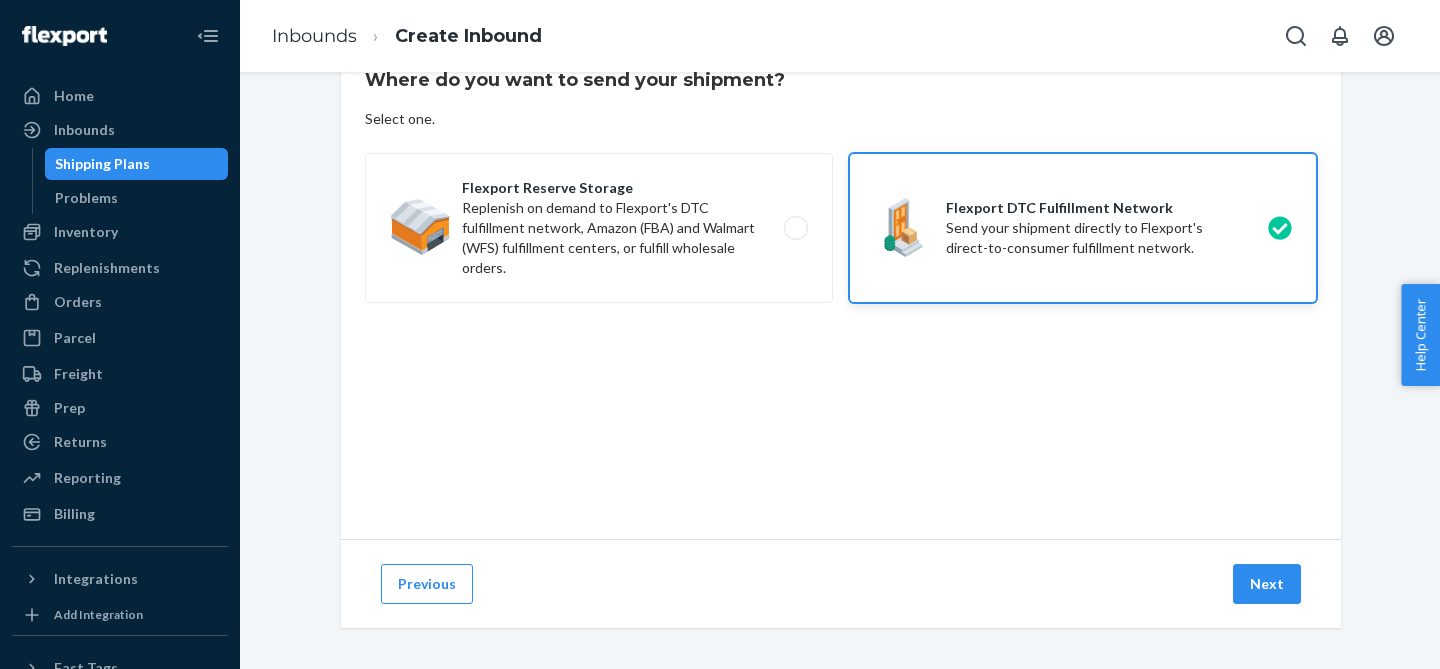 scroll, scrollTop: 80, scrollLeft: 0, axis: vertical 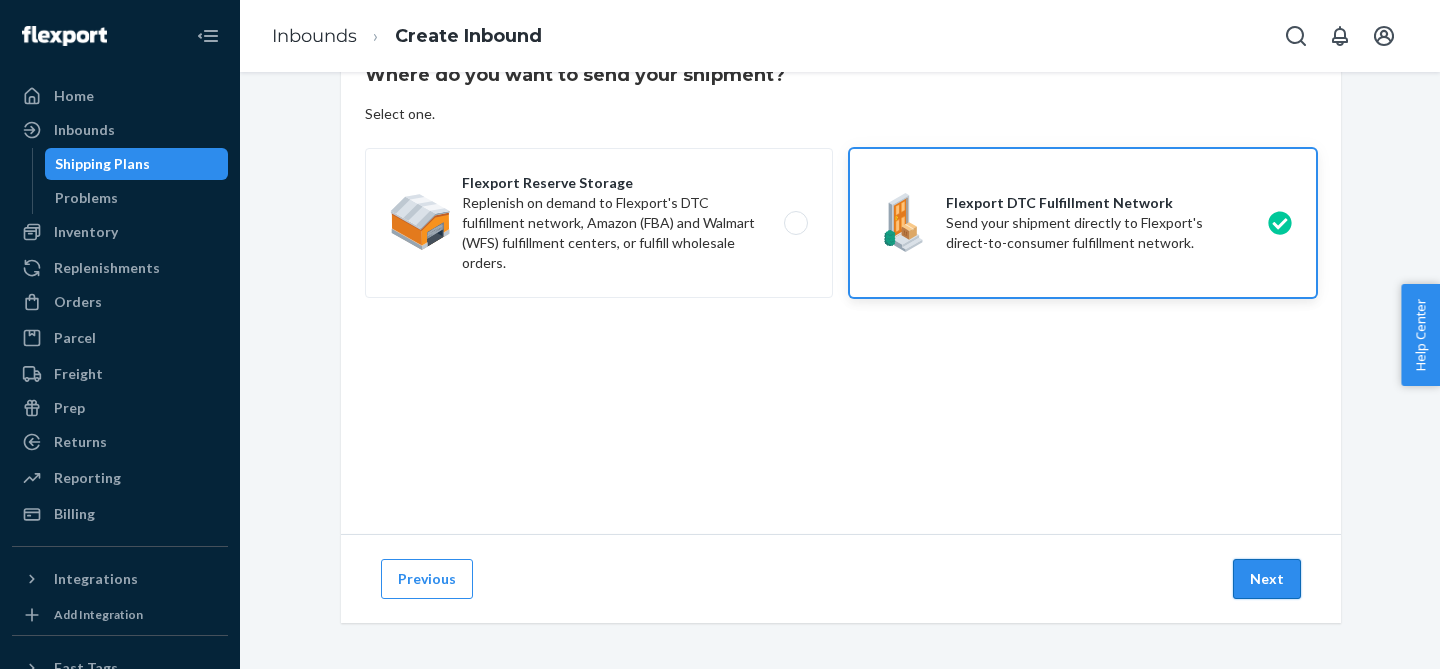 click on "Next" at bounding box center (1267, 579) 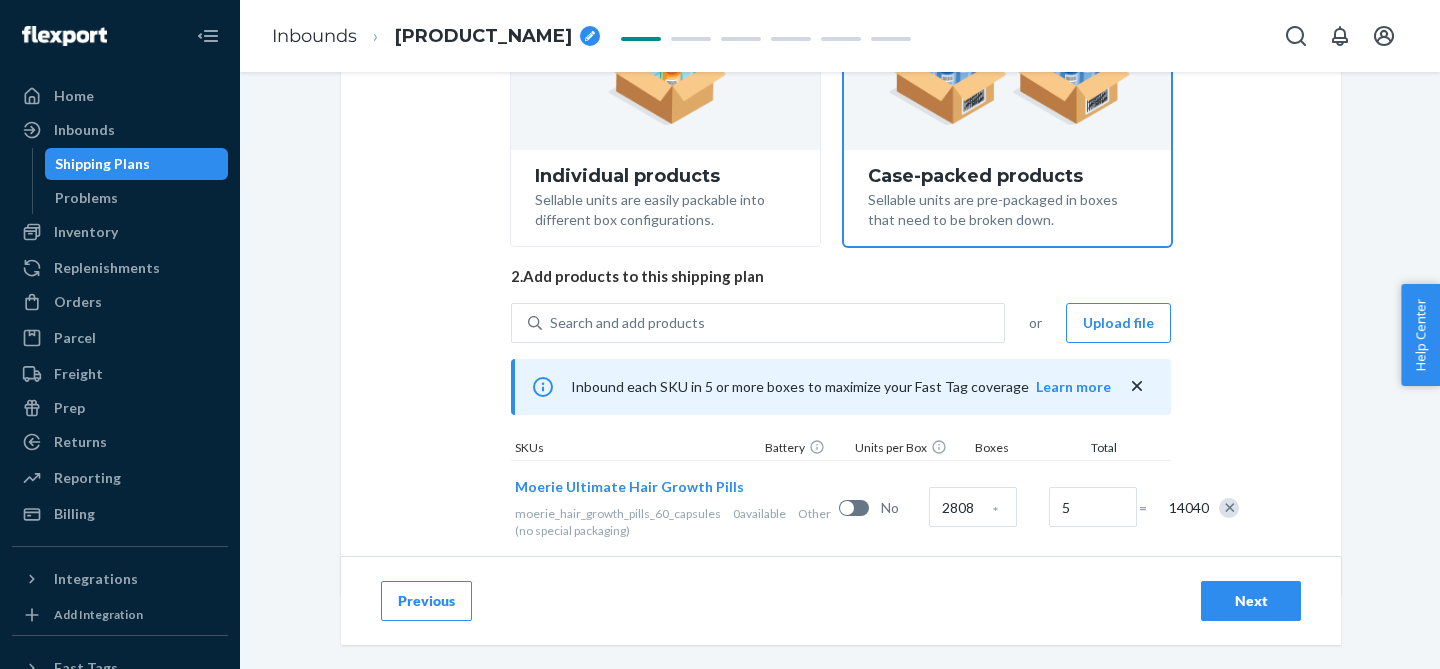 scroll, scrollTop: 327, scrollLeft: 0, axis: vertical 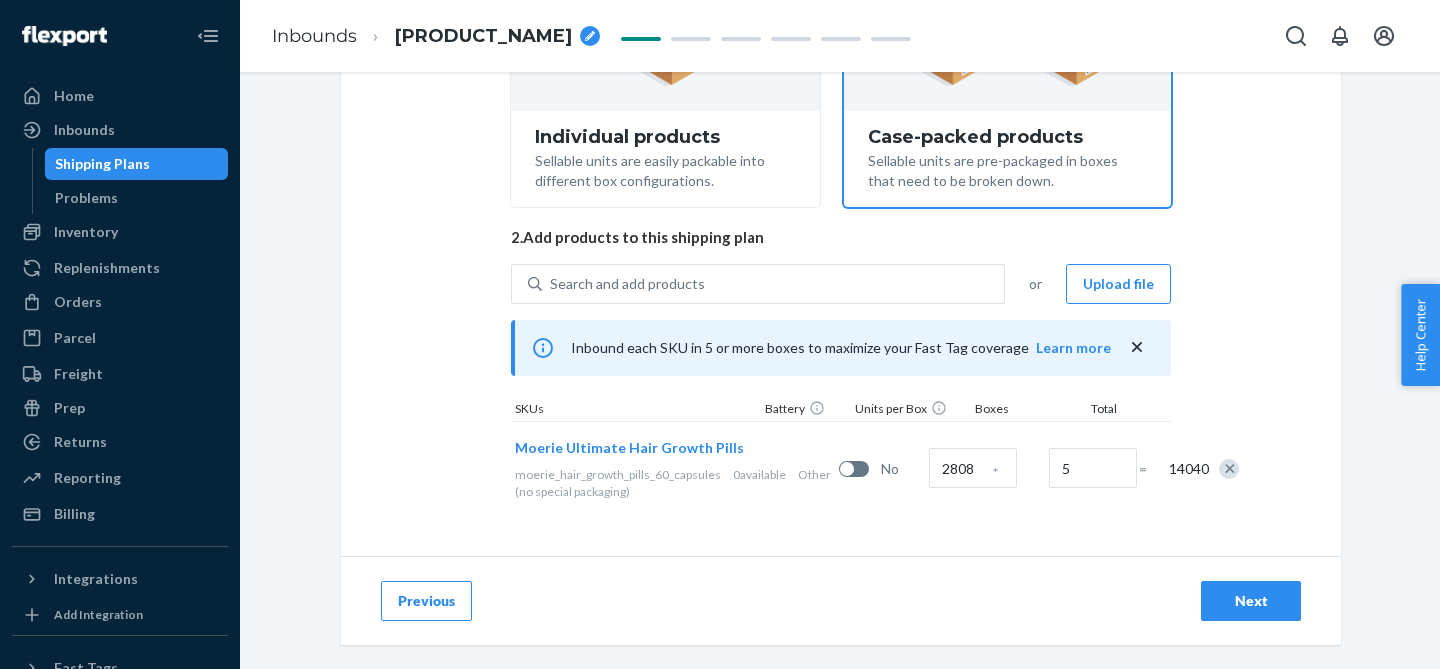 click on "Next" at bounding box center [1251, 601] 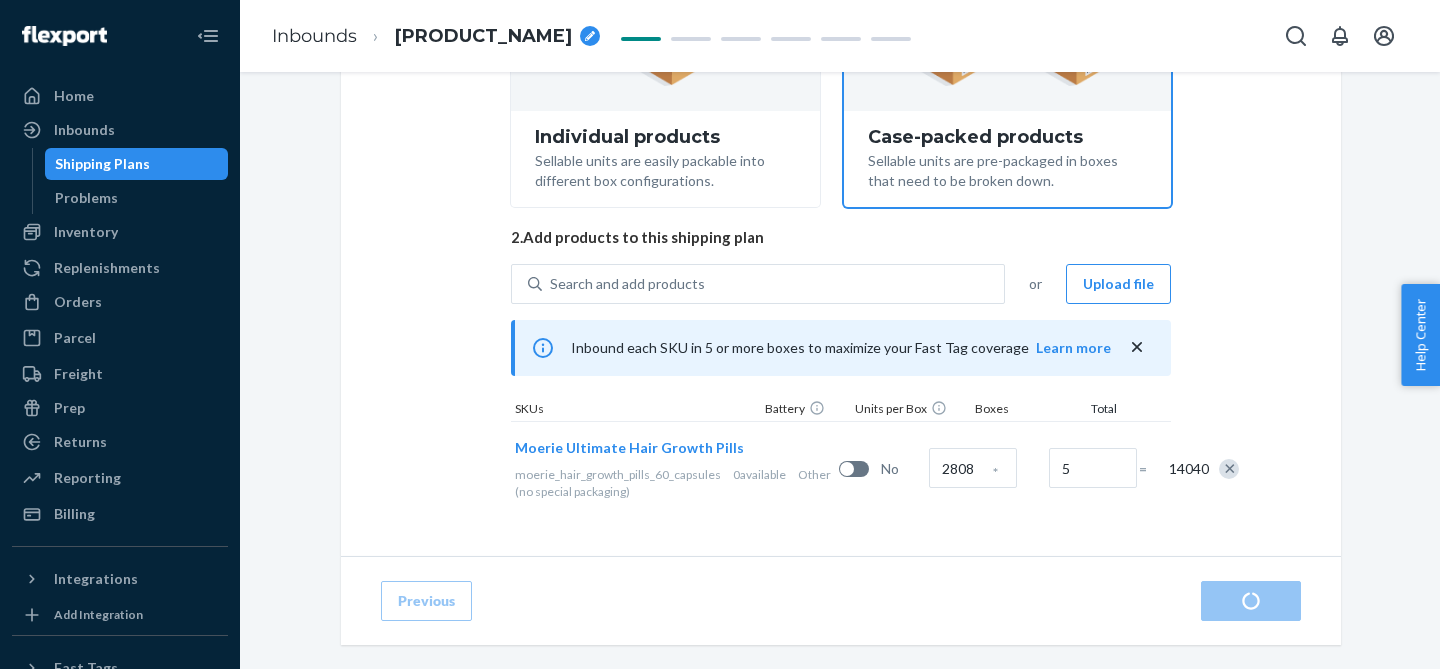 scroll, scrollTop: 0, scrollLeft: 0, axis: both 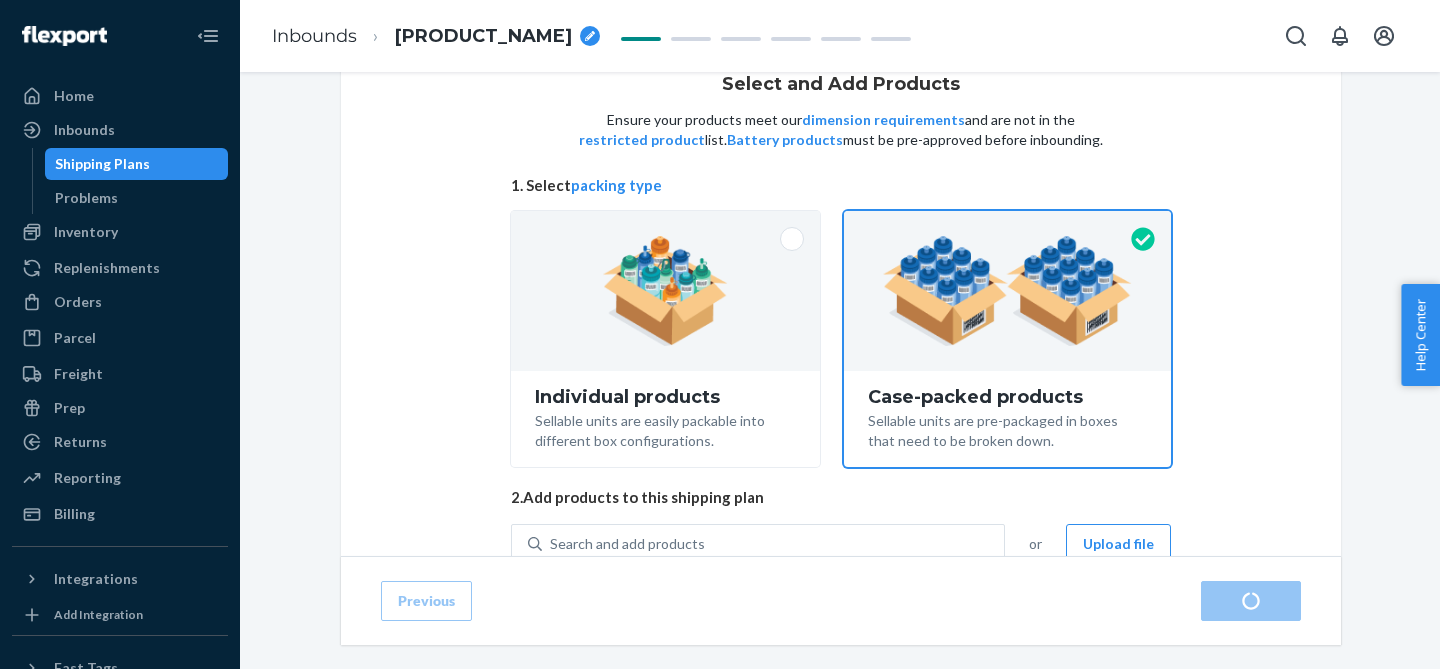 radio on "true" 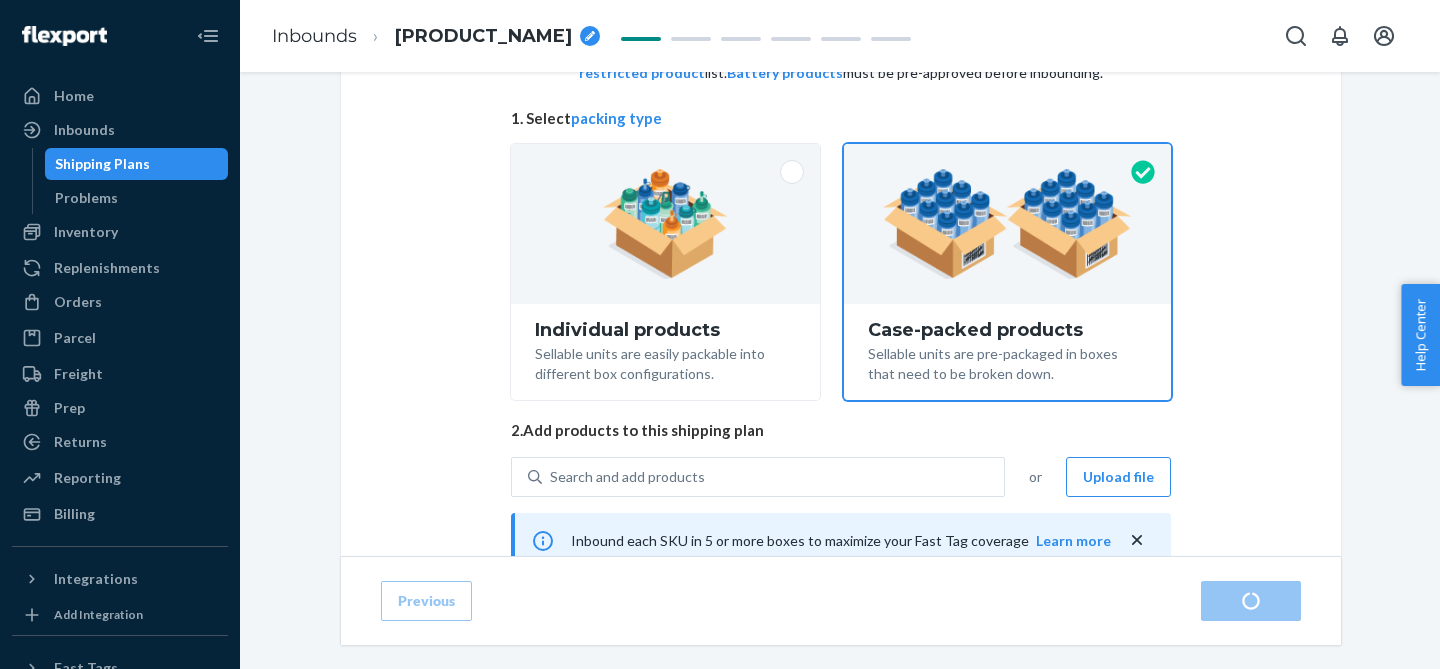 scroll, scrollTop: 140, scrollLeft: 0, axis: vertical 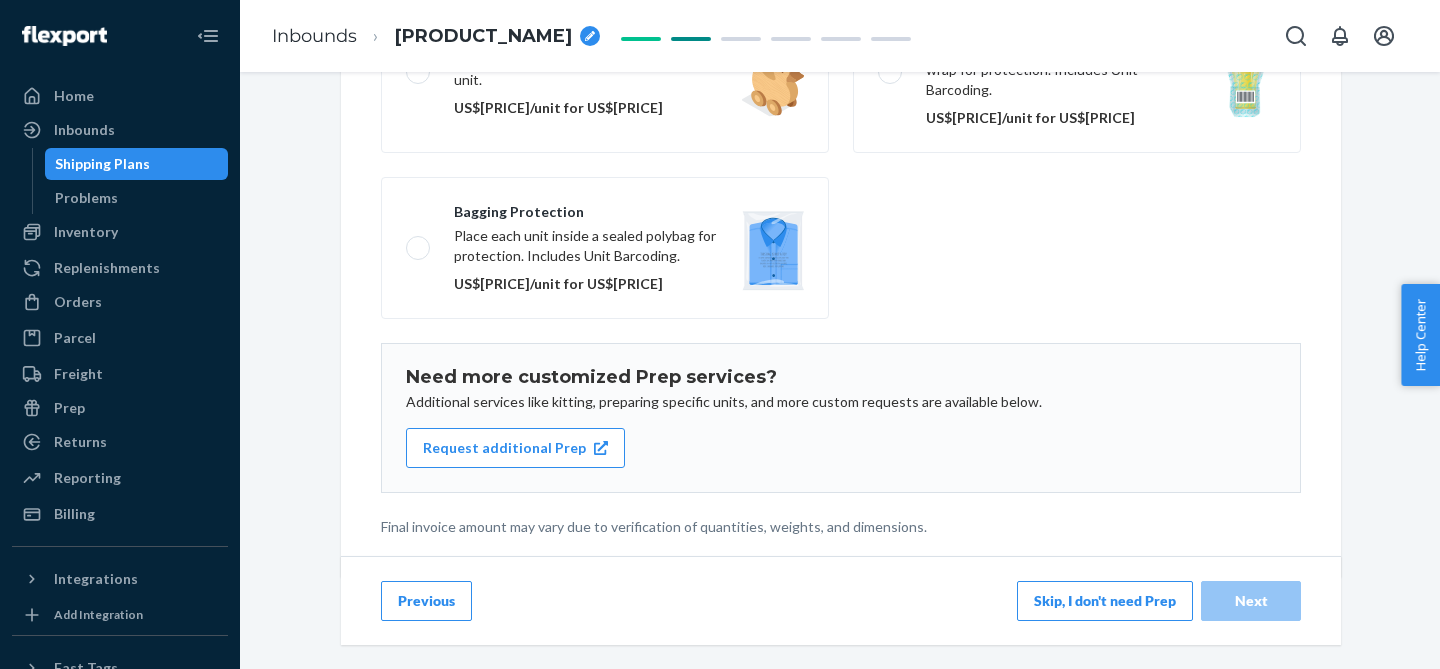 click on "Skip, I don't need Prep" at bounding box center (1105, 601) 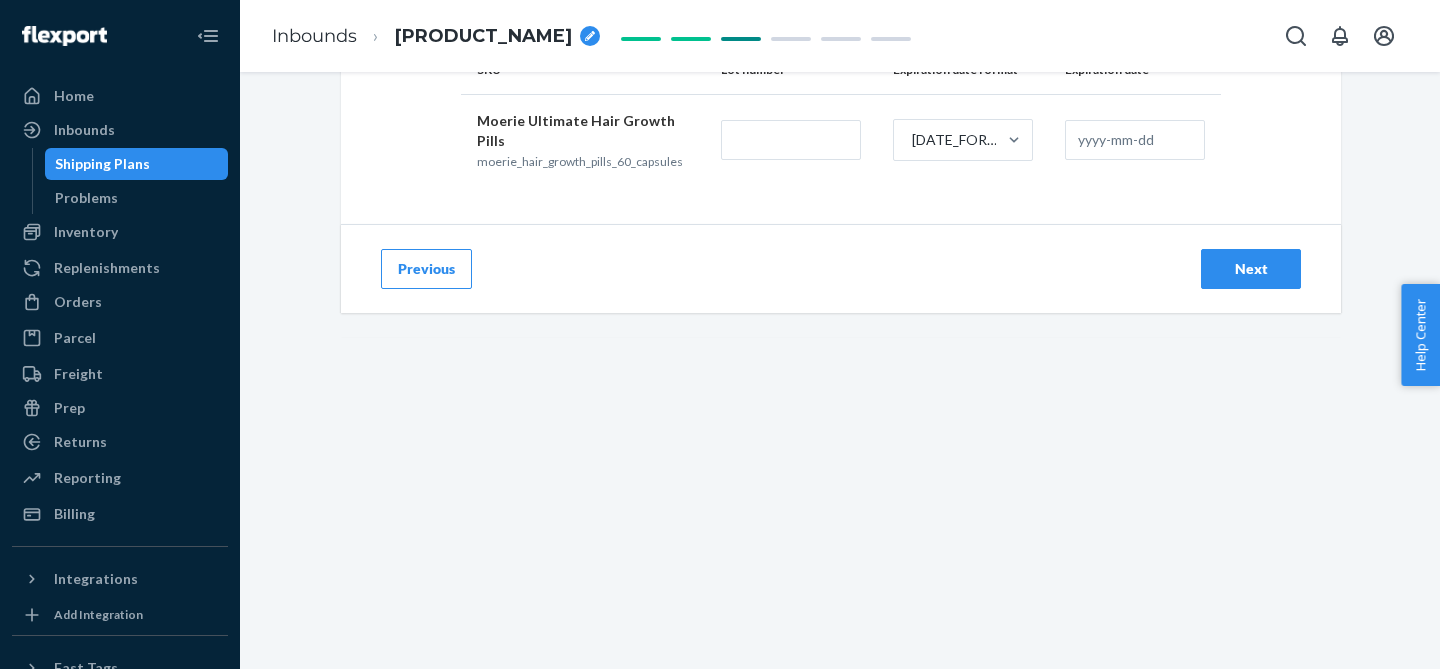 scroll, scrollTop: 0, scrollLeft: 0, axis: both 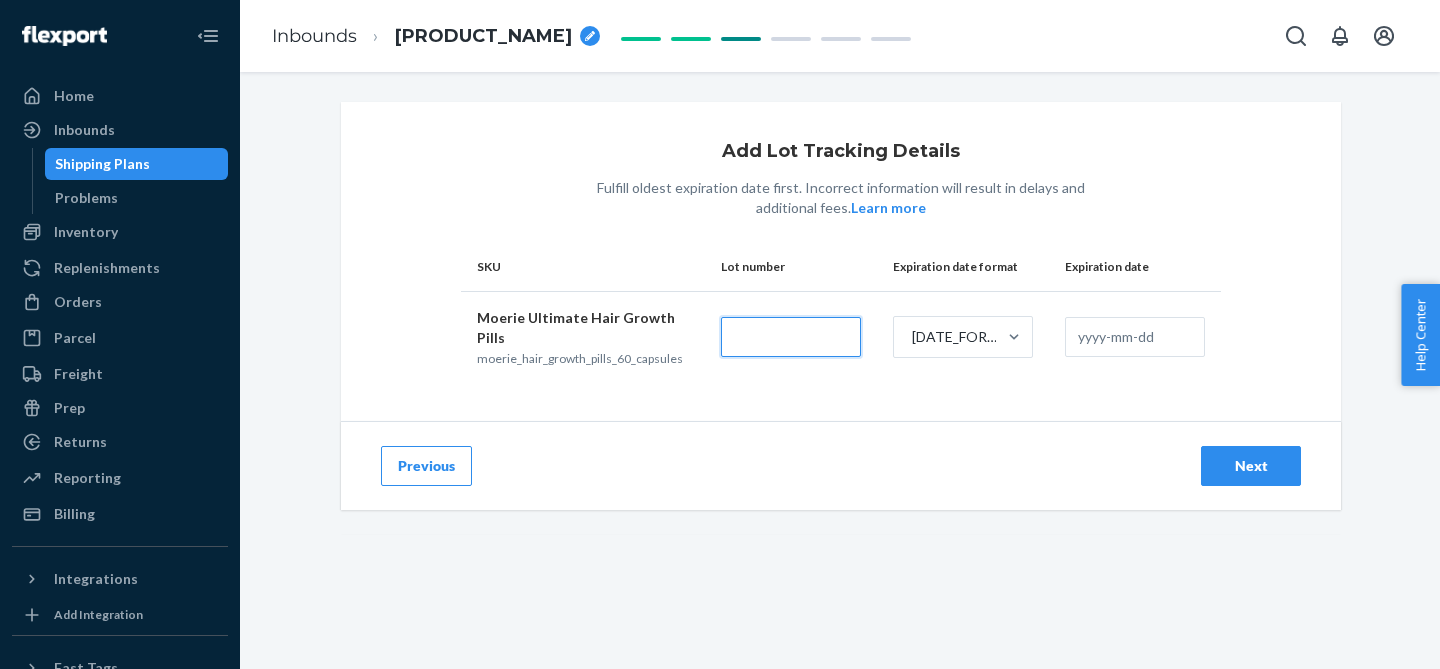 click at bounding box center [791, 337] 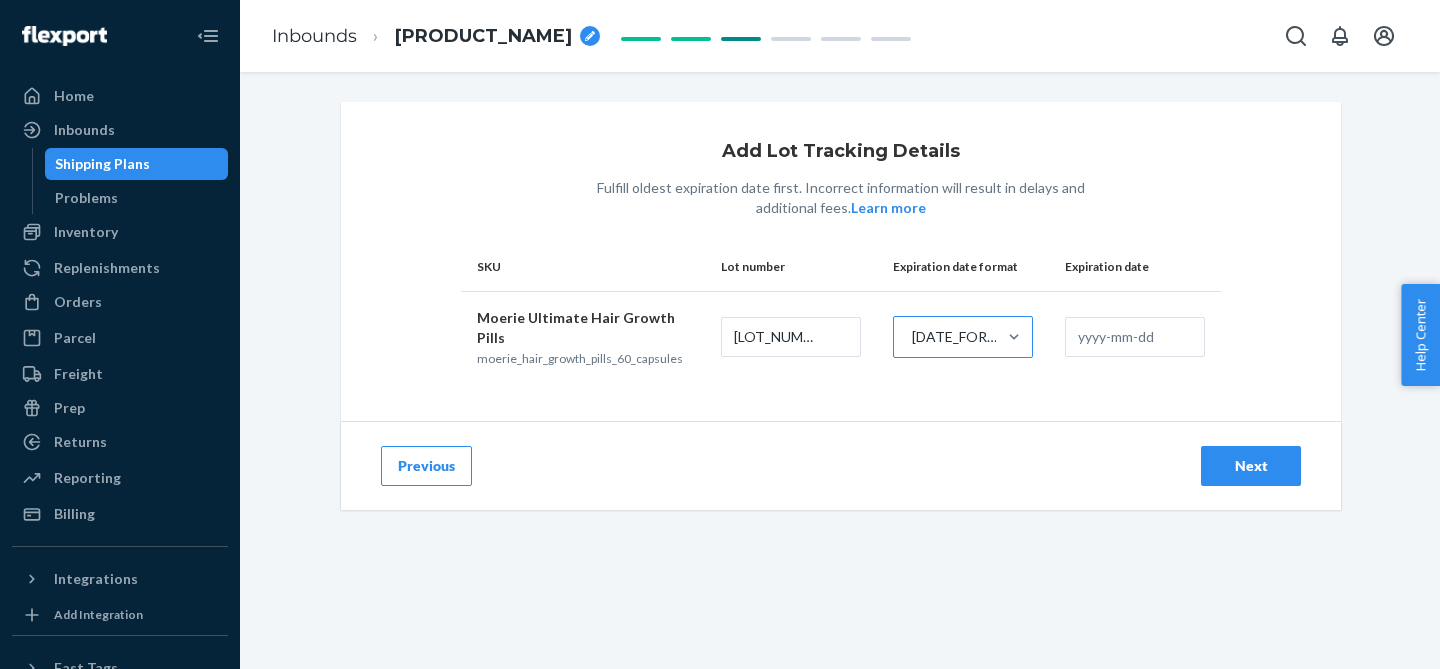 click on "[DATE_FORMAT]" at bounding box center [959, 337] 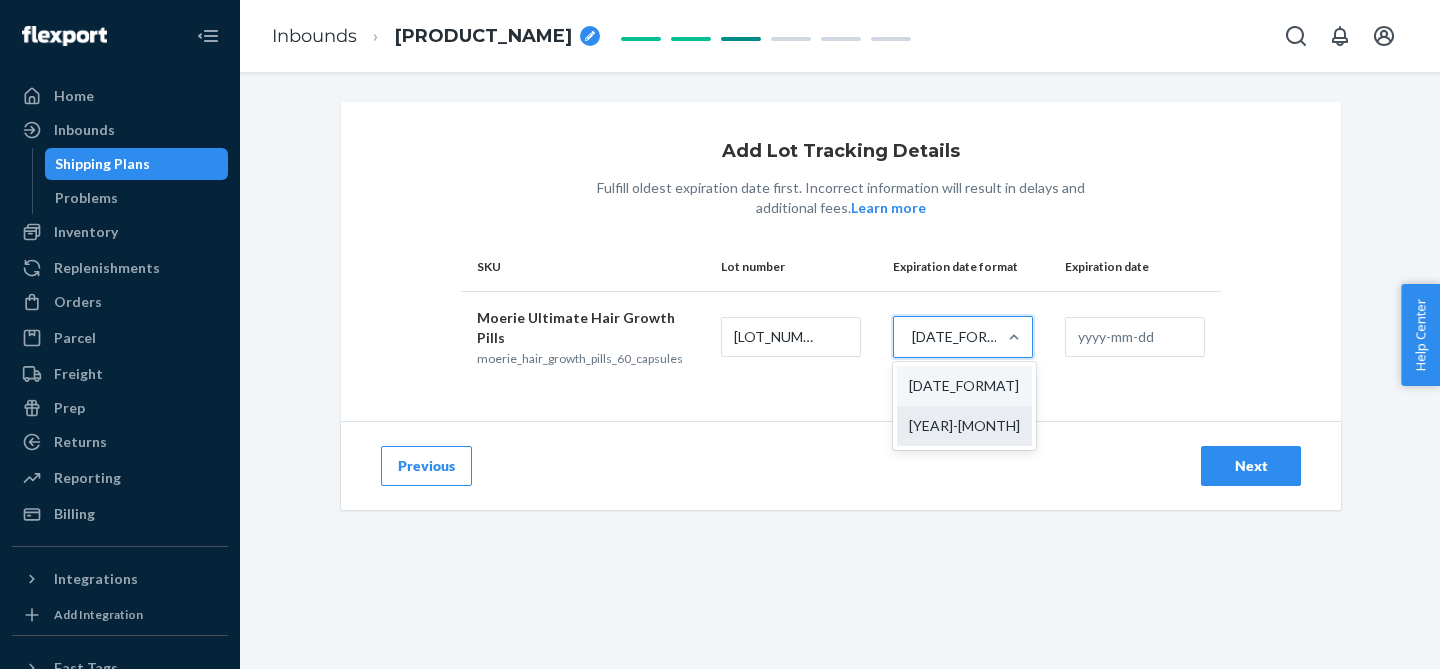 click on "[YEAR]-[MONTH]" at bounding box center (964, 426) 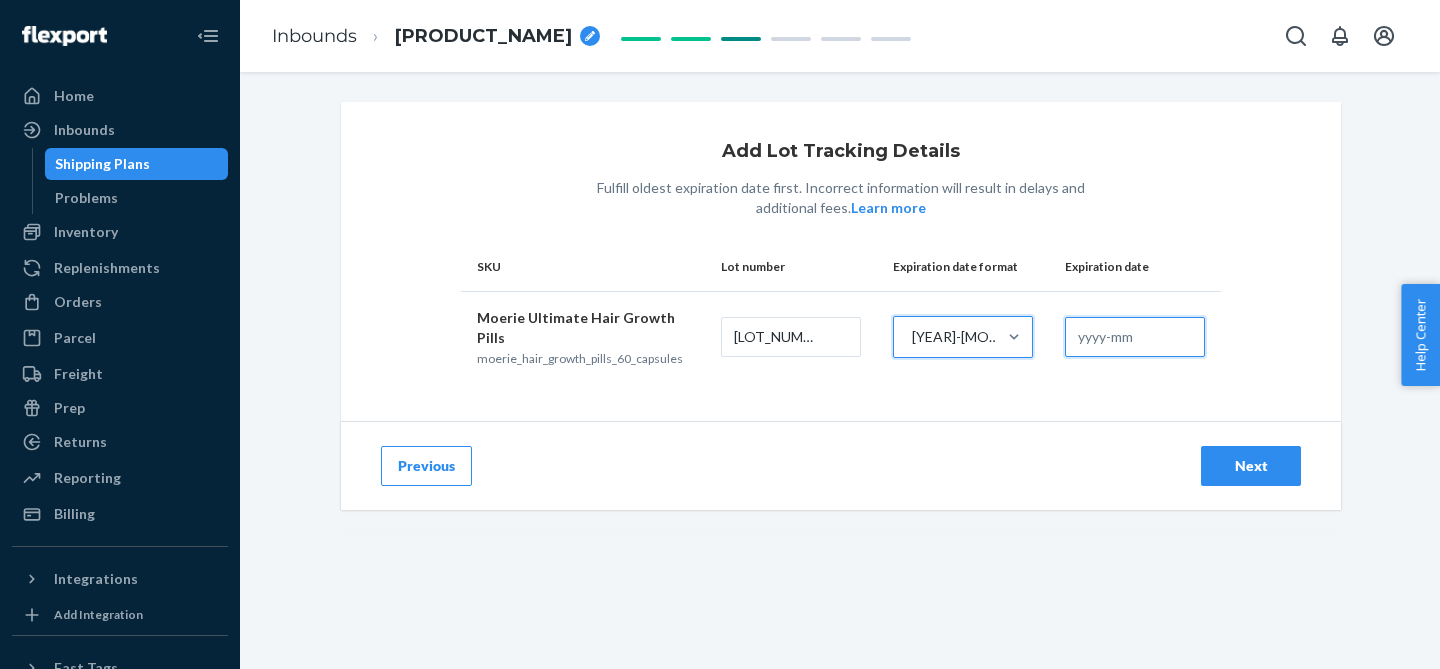 click at bounding box center [1135, 337] 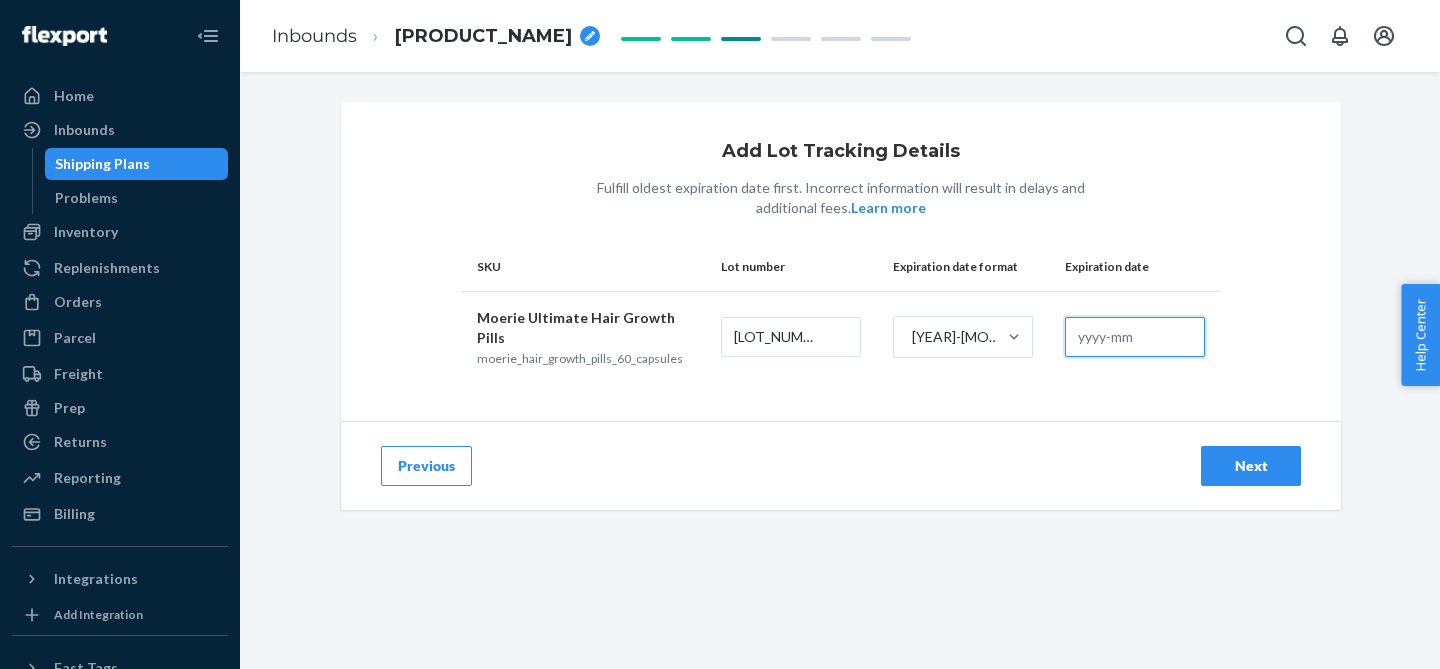 type on "[YEAR]-[MONTH]" 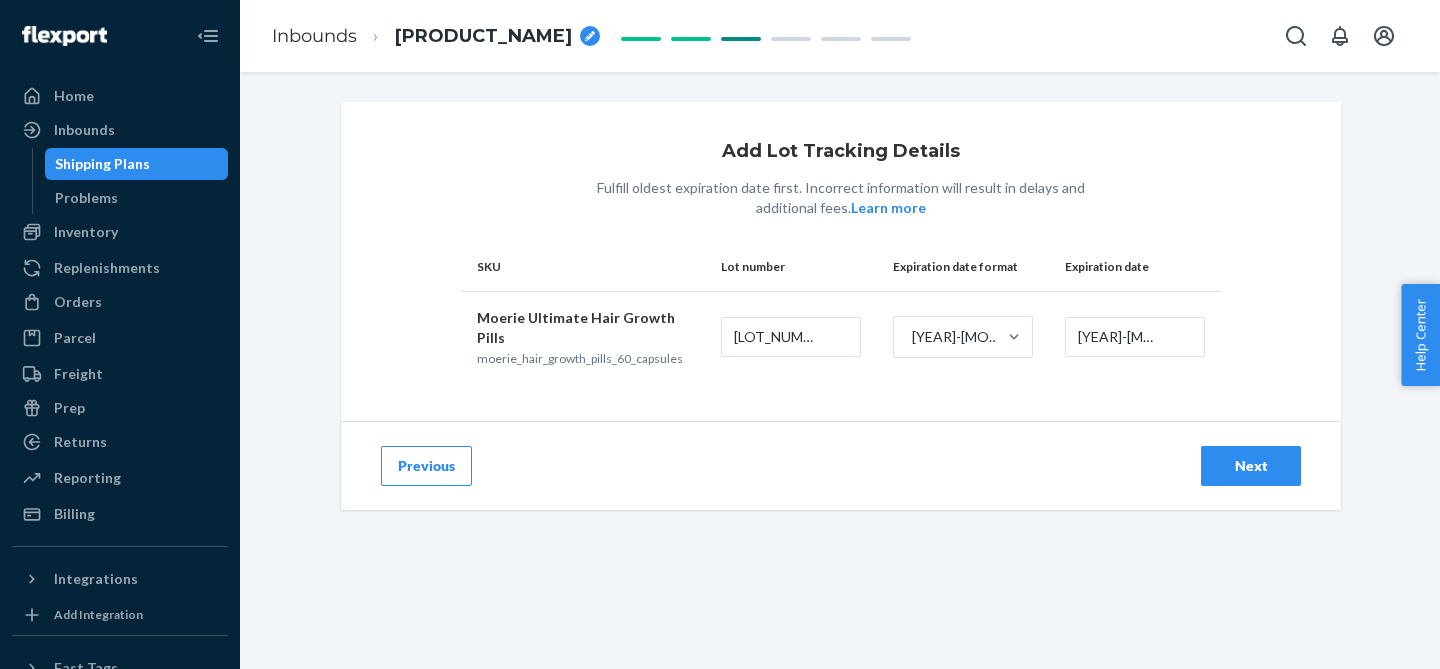 click on "Next" at bounding box center (1251, 466) 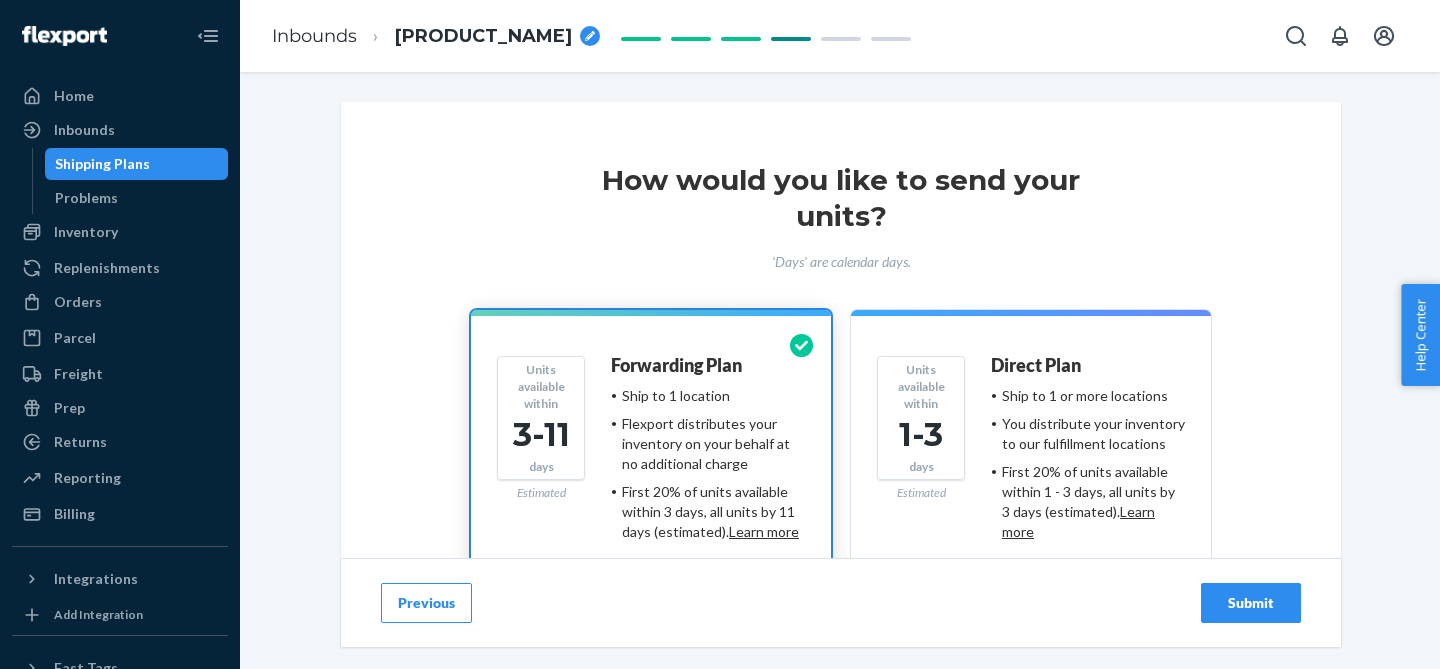 scroll, scrollTop: 185, scrollLeft: 0, axis: vertical 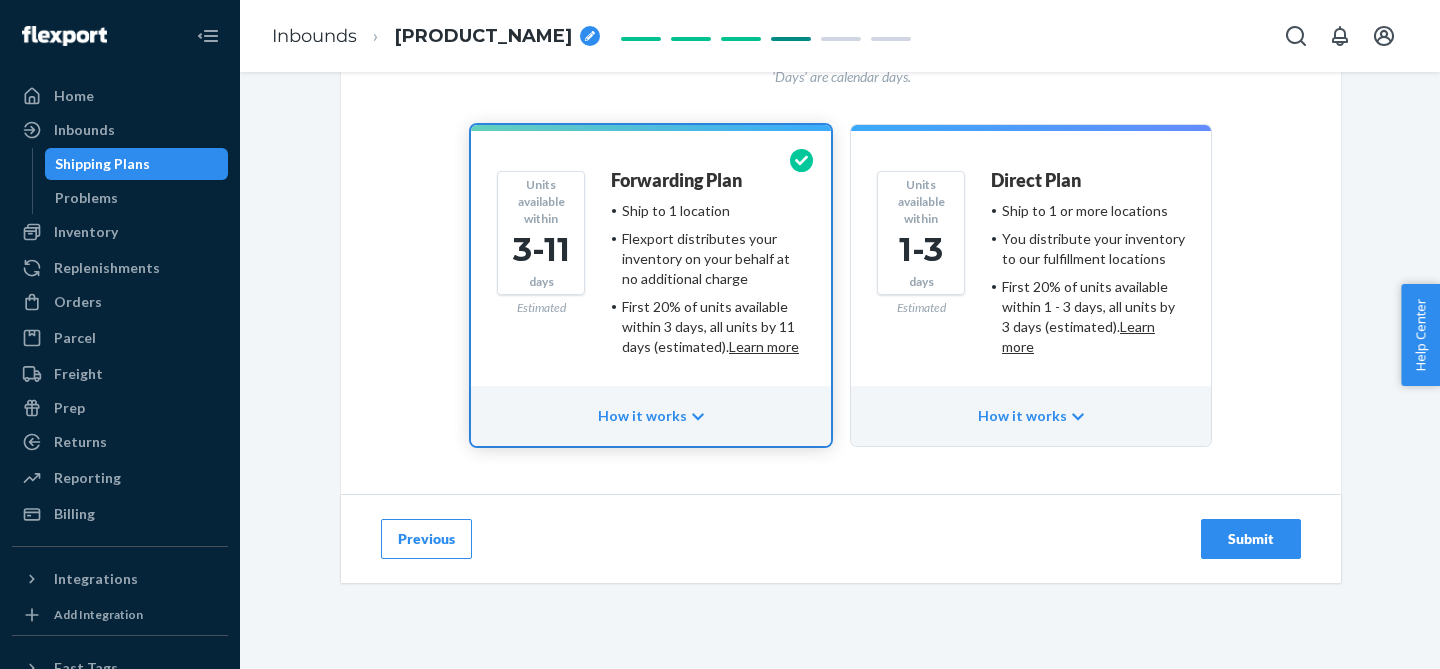 click on "Submit" at bounding box center (1251, 539) 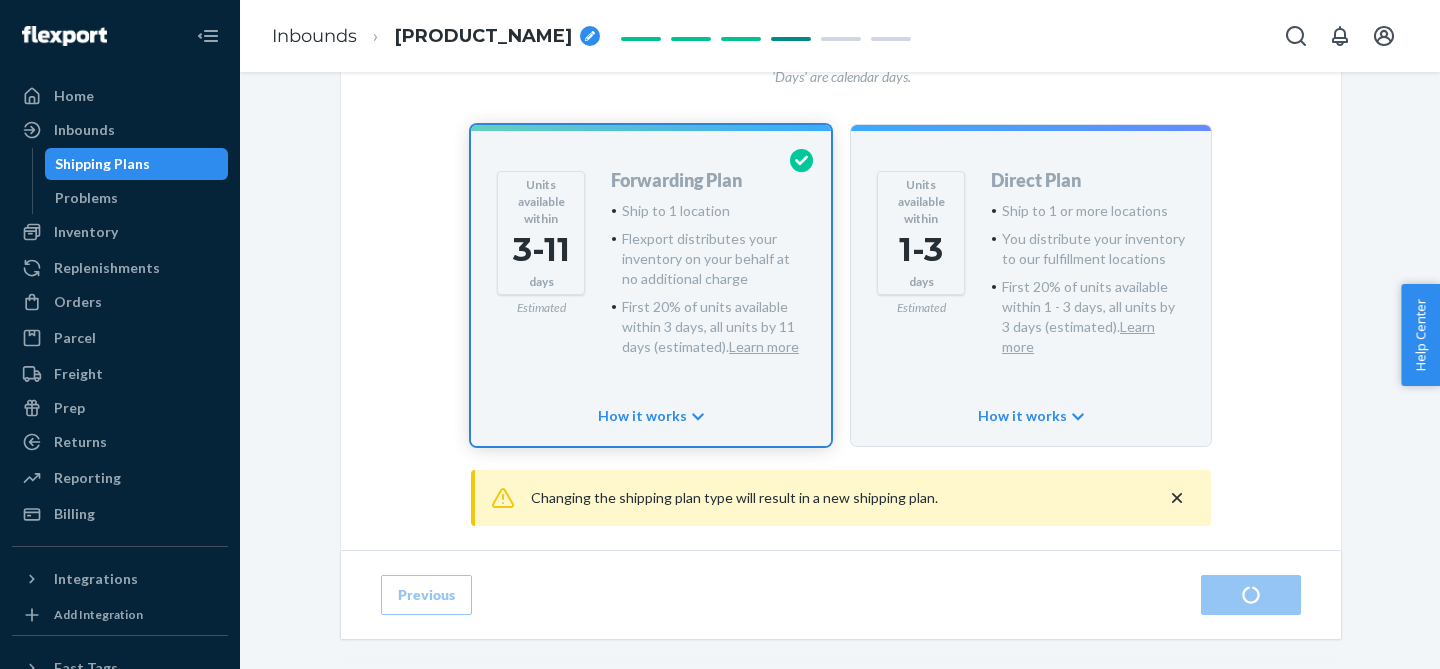 scroll, scrollTop: 0, scrollLeft: 0, axis: both 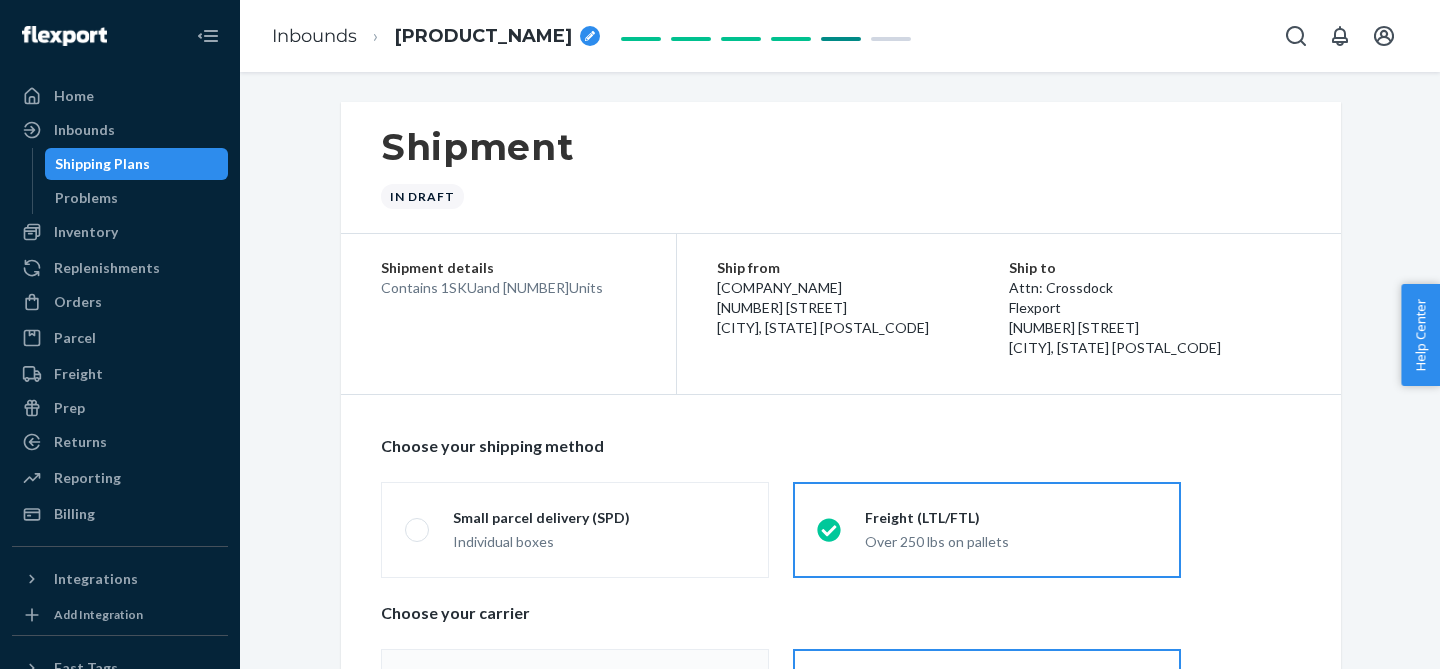 radio on "true" 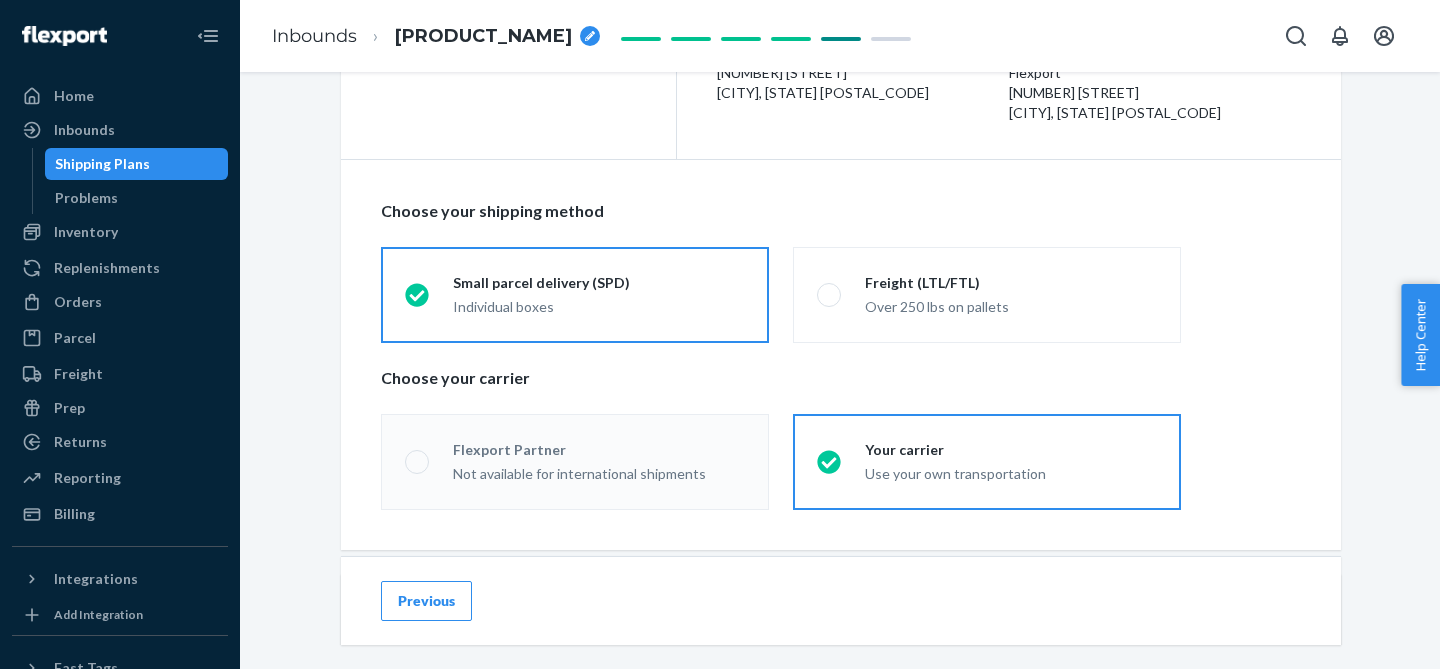scroll, scrollTop: 241, scrollLeft: 0, axis: vertical 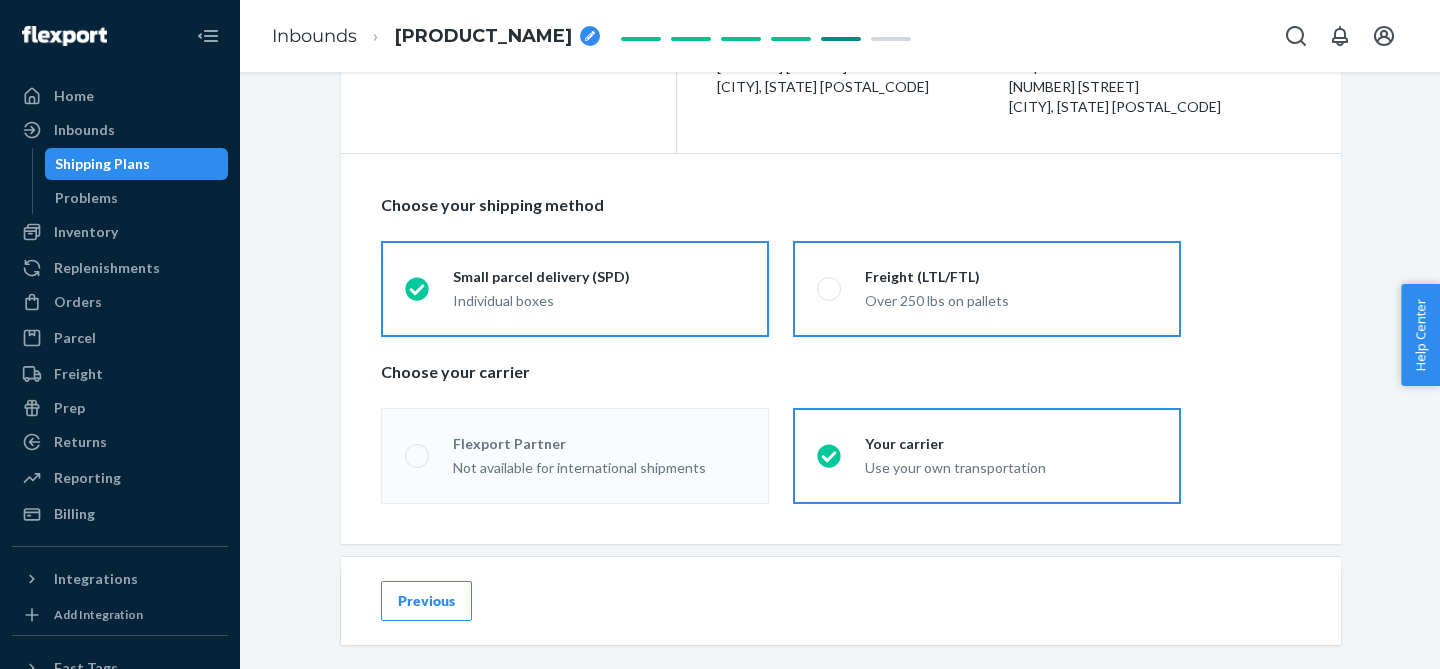 click on "Over 250 lbs on pallets" at bounding box center (1011, 301) 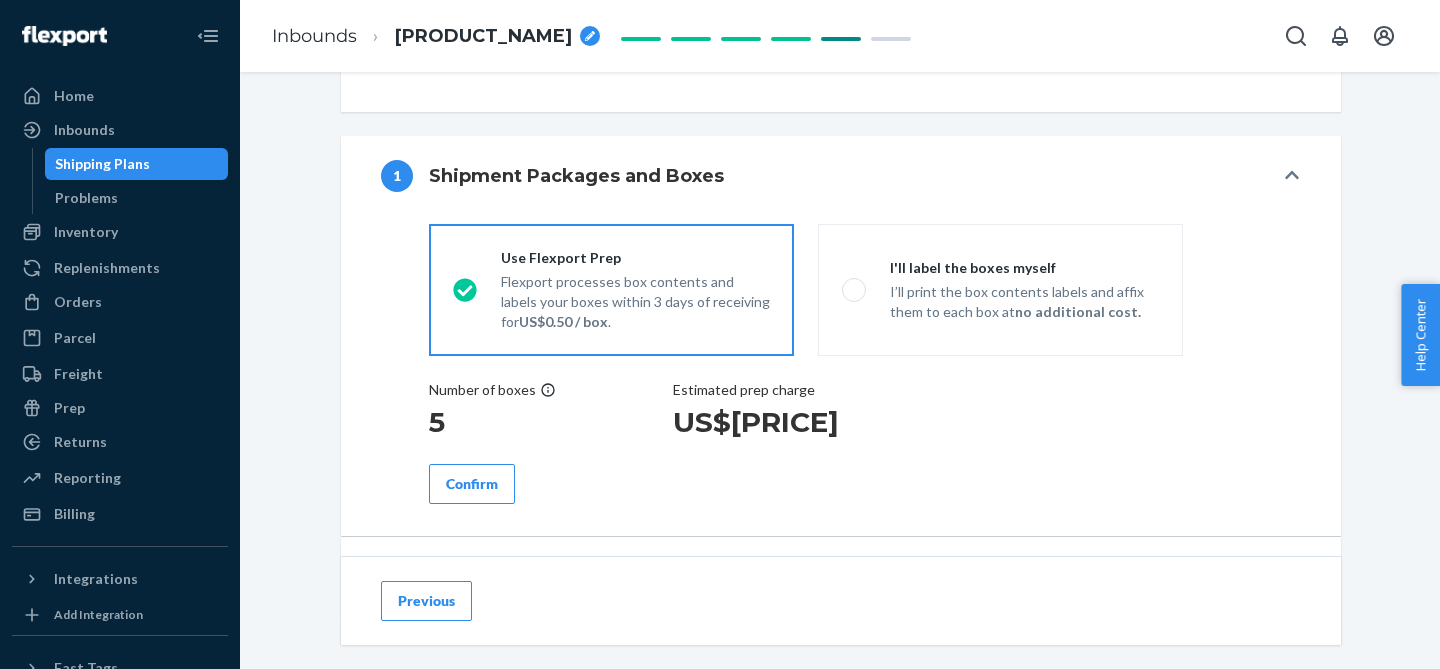 scroll, scrollTop: 678, scrollLeft: 0, axis: vertical 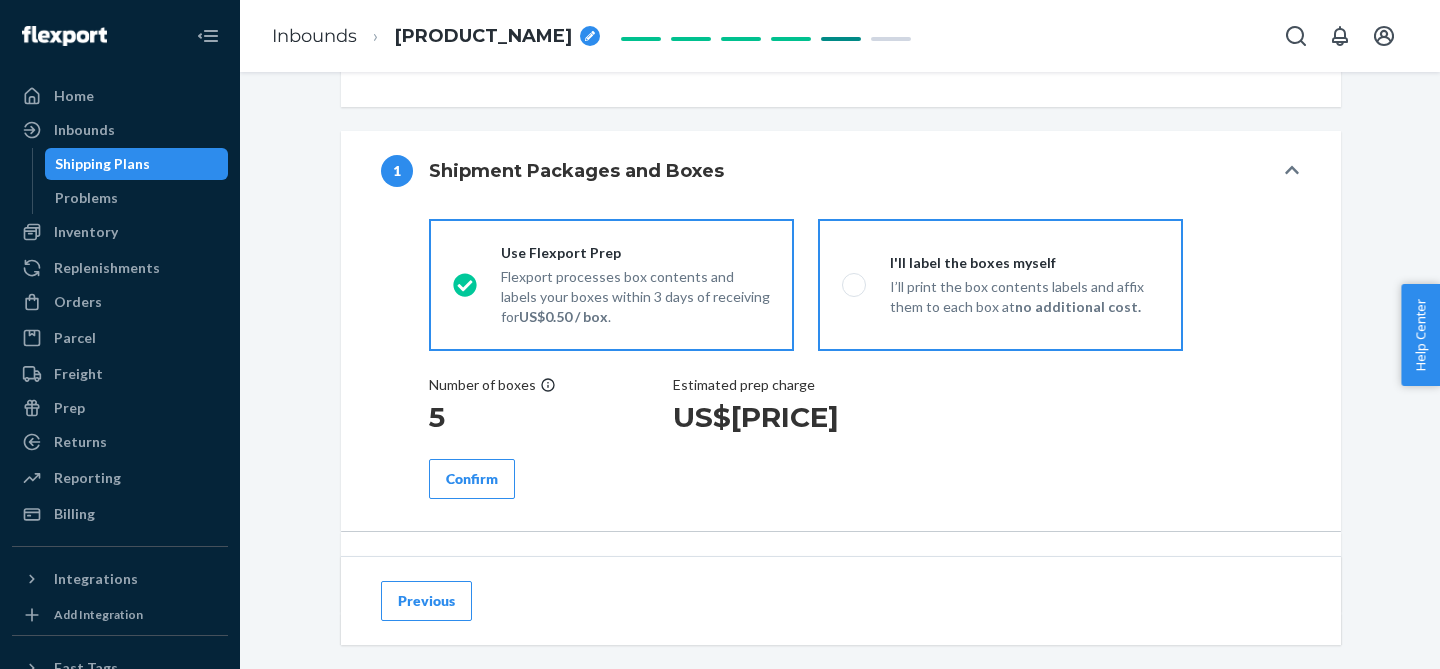 click on "I'll label the boxes myself I’ll print the box contents labels and affix them to each box at  no additional cost." at bounding box center [1000, 285] 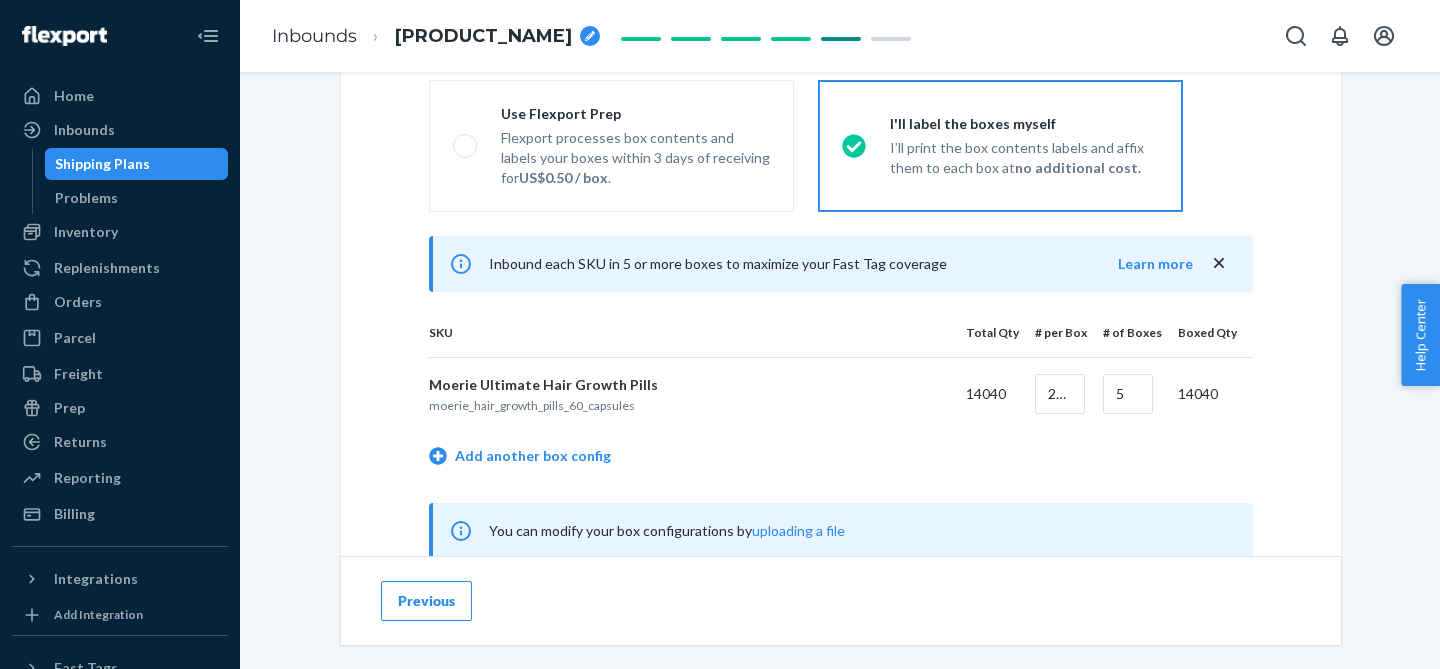 scroll, scrollTop: 882, scrollLeft: 0, axis: vertical 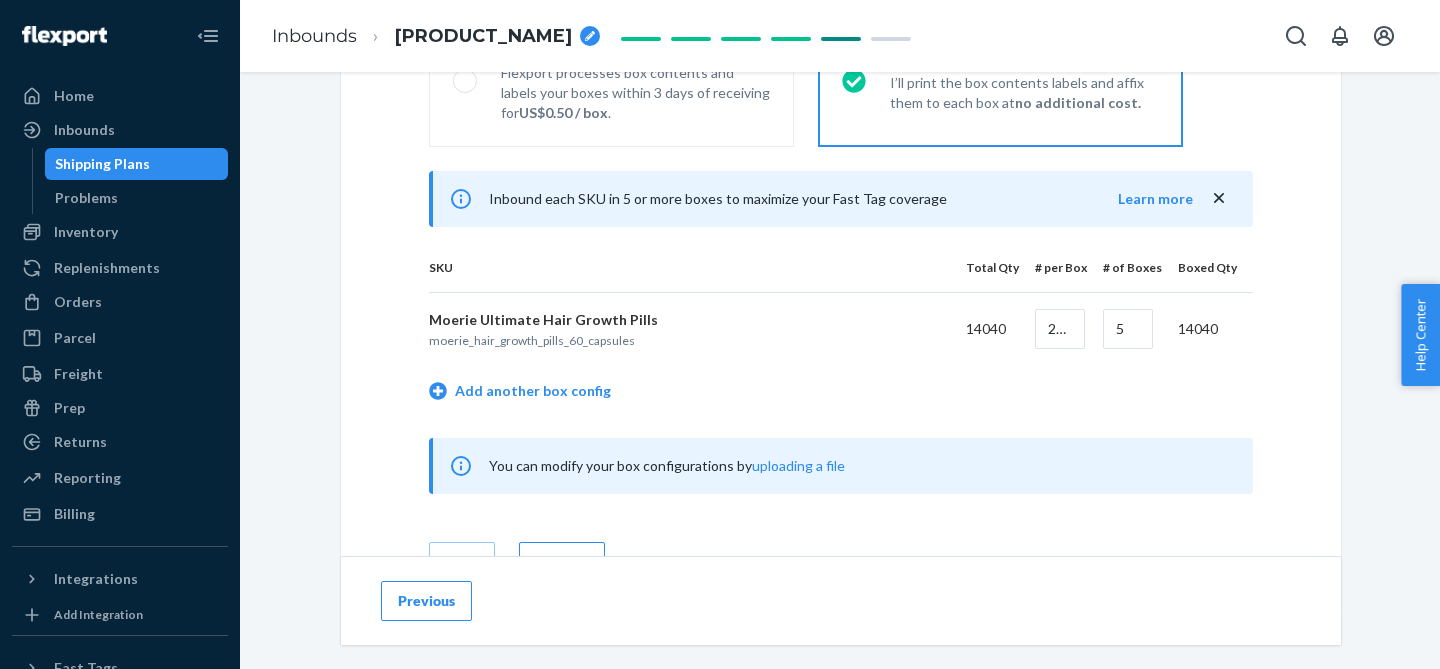 click on "Inbounds Tenderly Elegant Newt" at bounding box center (436, 36) 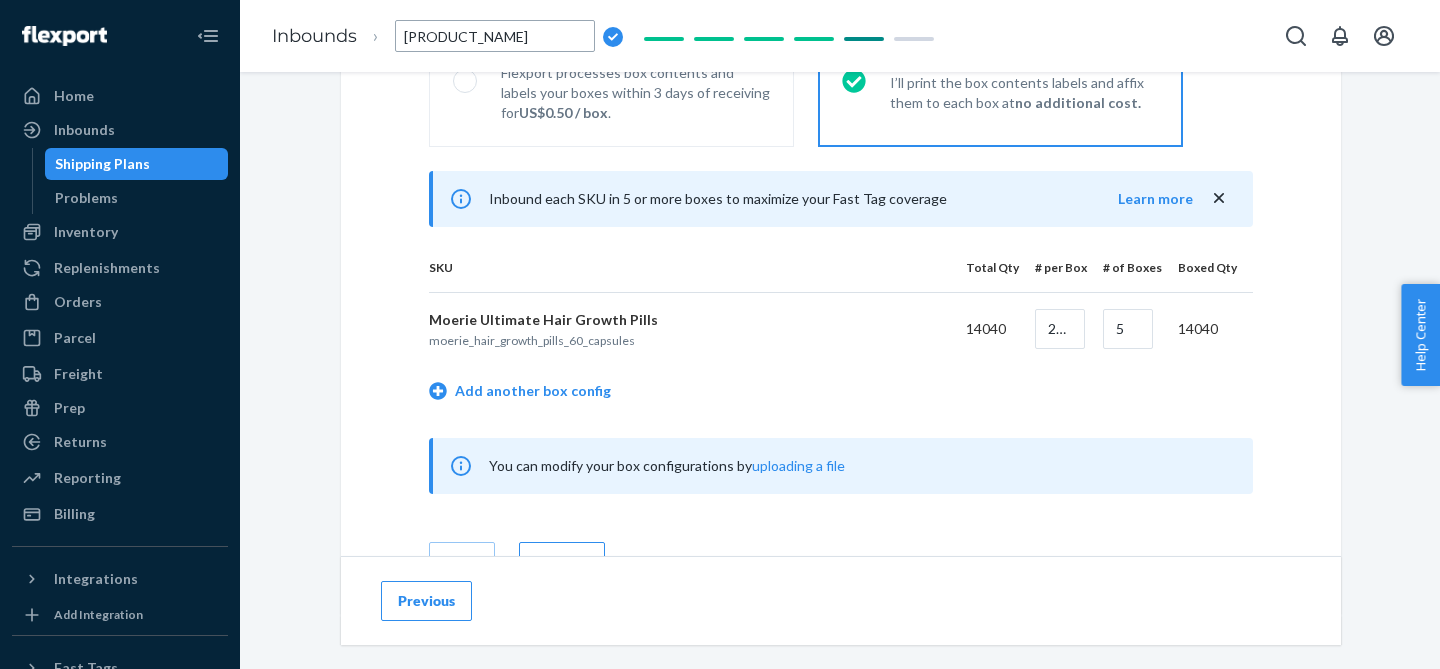 click on "[PRODUCT_NAME]" at bounding box center (495, 36) 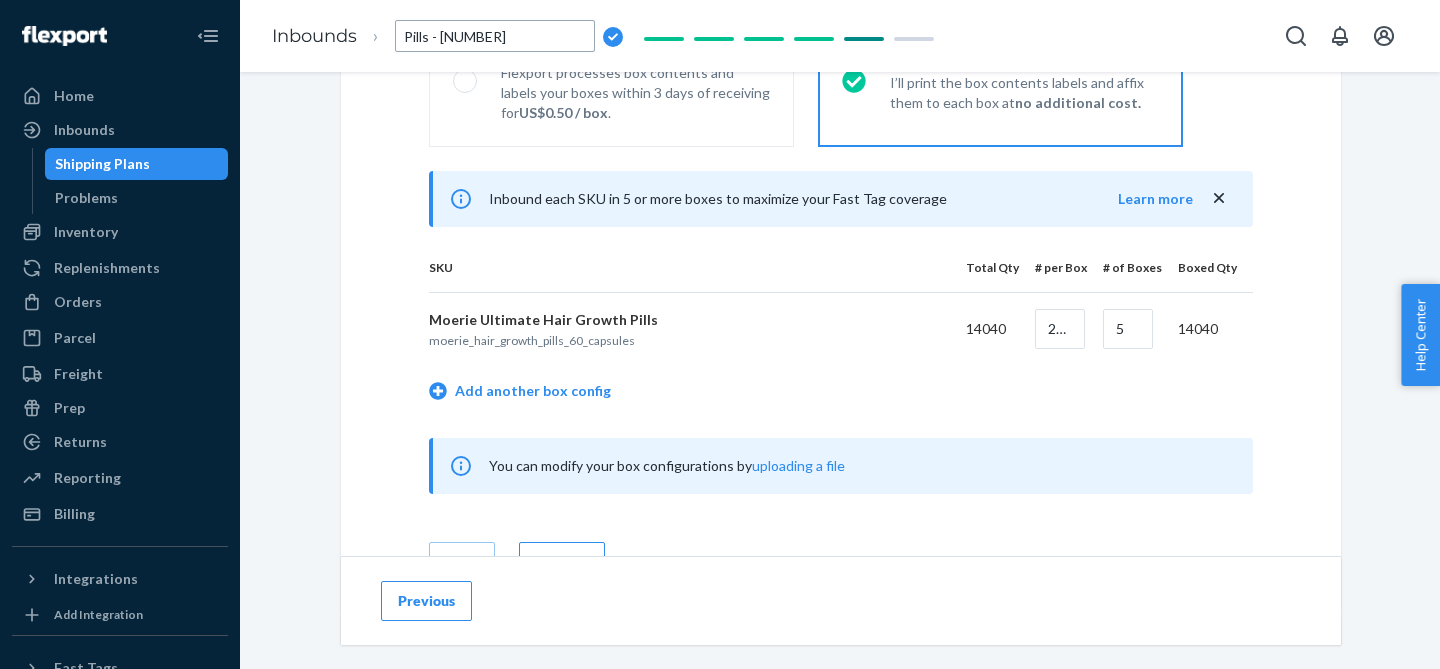 type on "Pills - 14040" 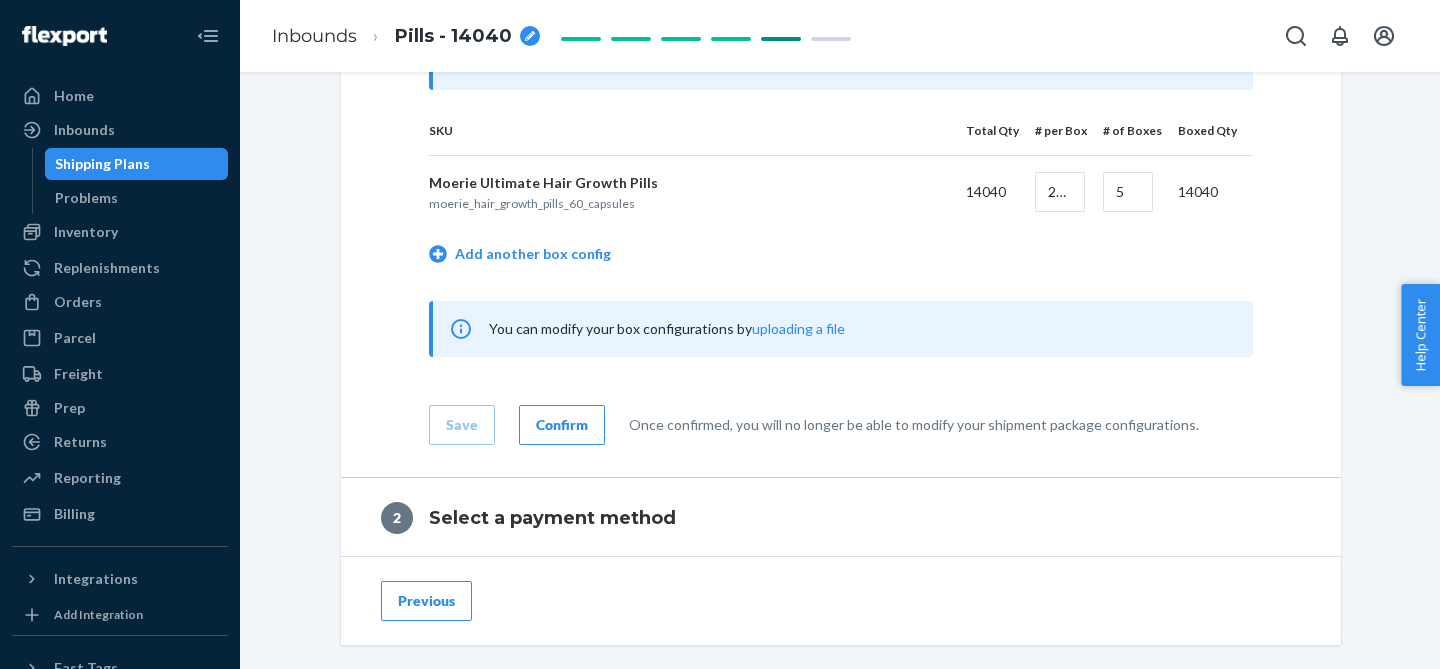 scroll, scrollTop: 1029, scrollLeft: 0, axis: vertical 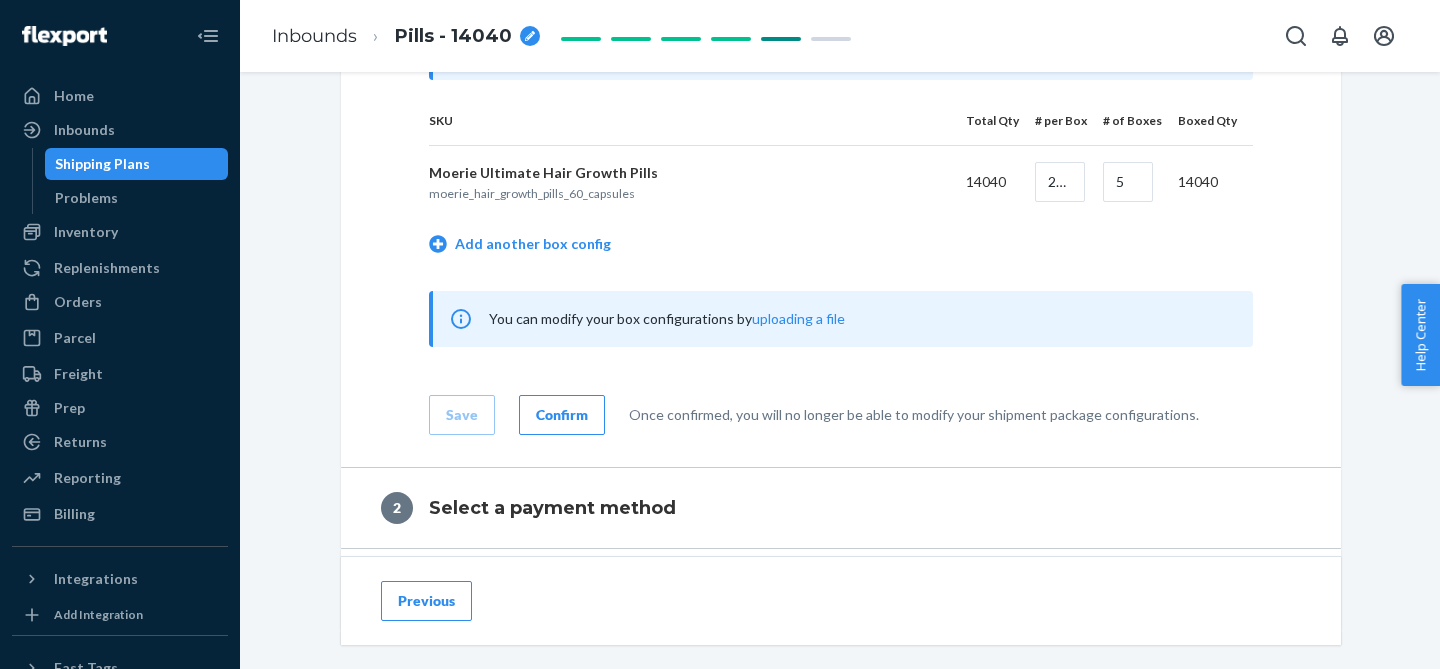 click on "Confirm" at bounding box center [562, 415] 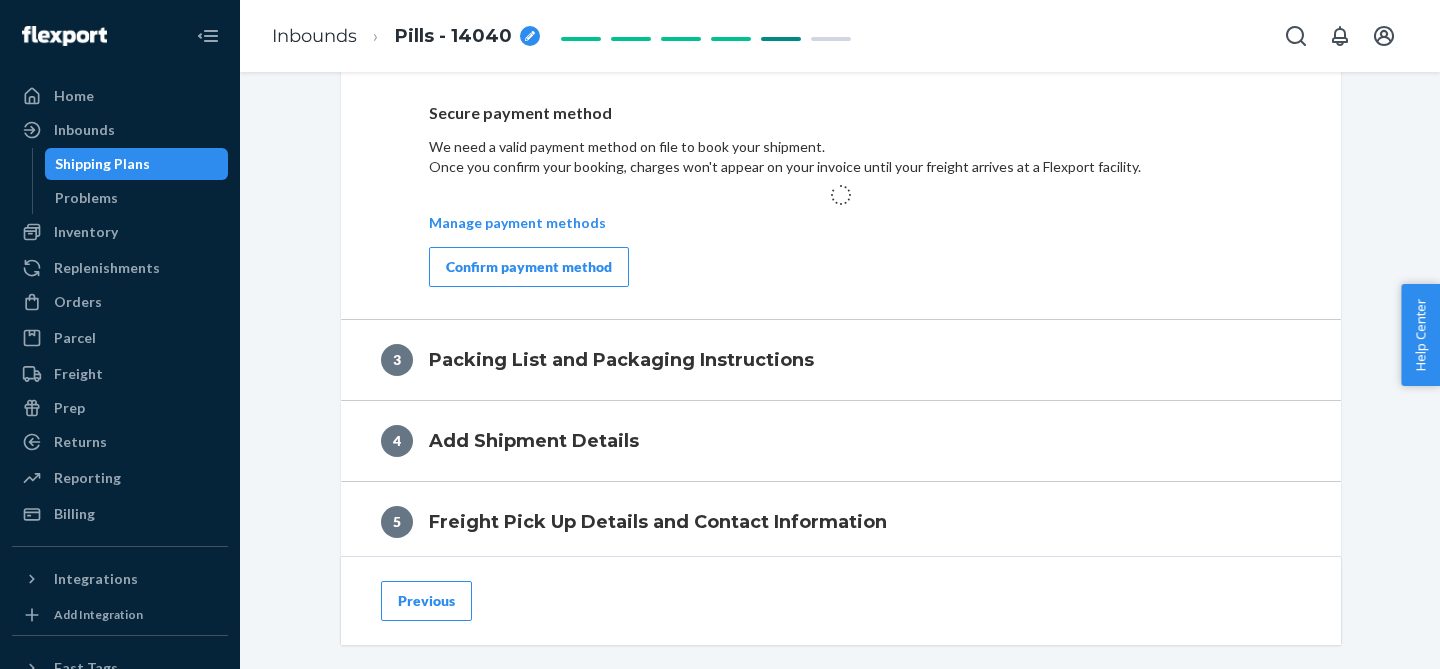 scroll, scrollTop: 863, scrollLeft: 0, axis: vertical 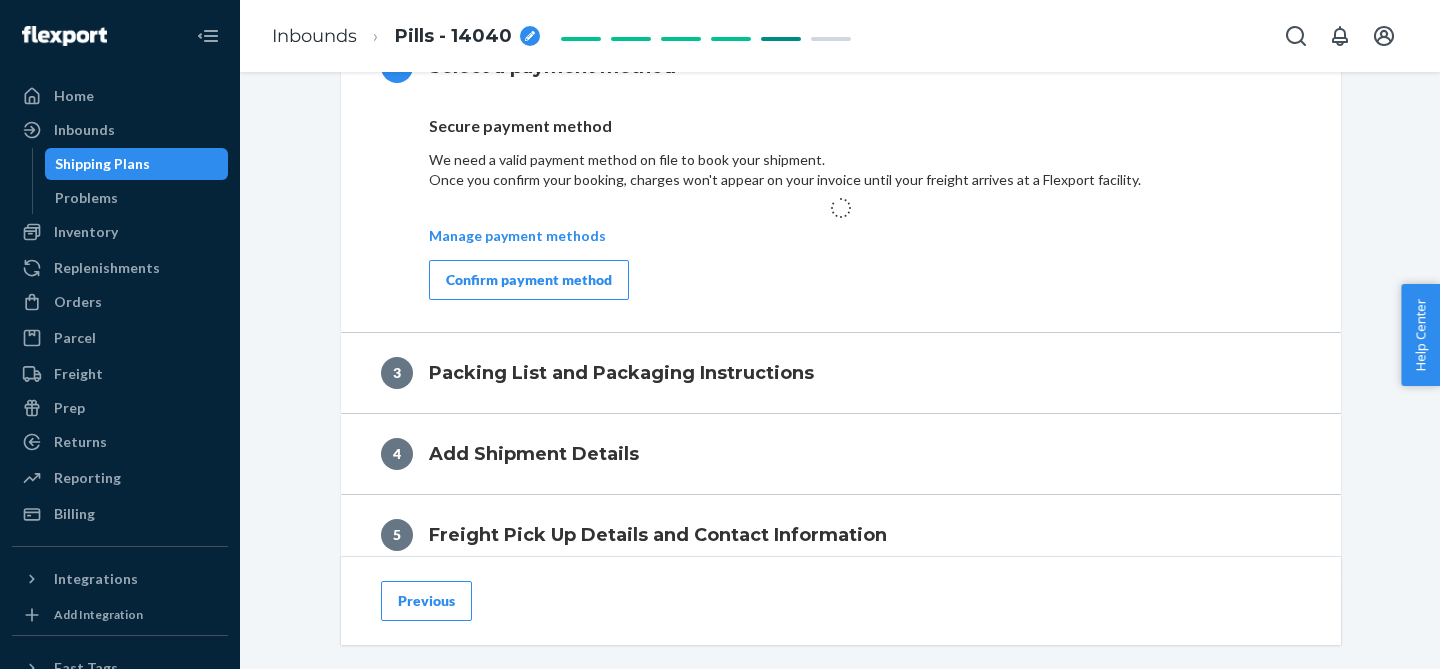click on "Confirm payment method" at bounding box center (529, 280) 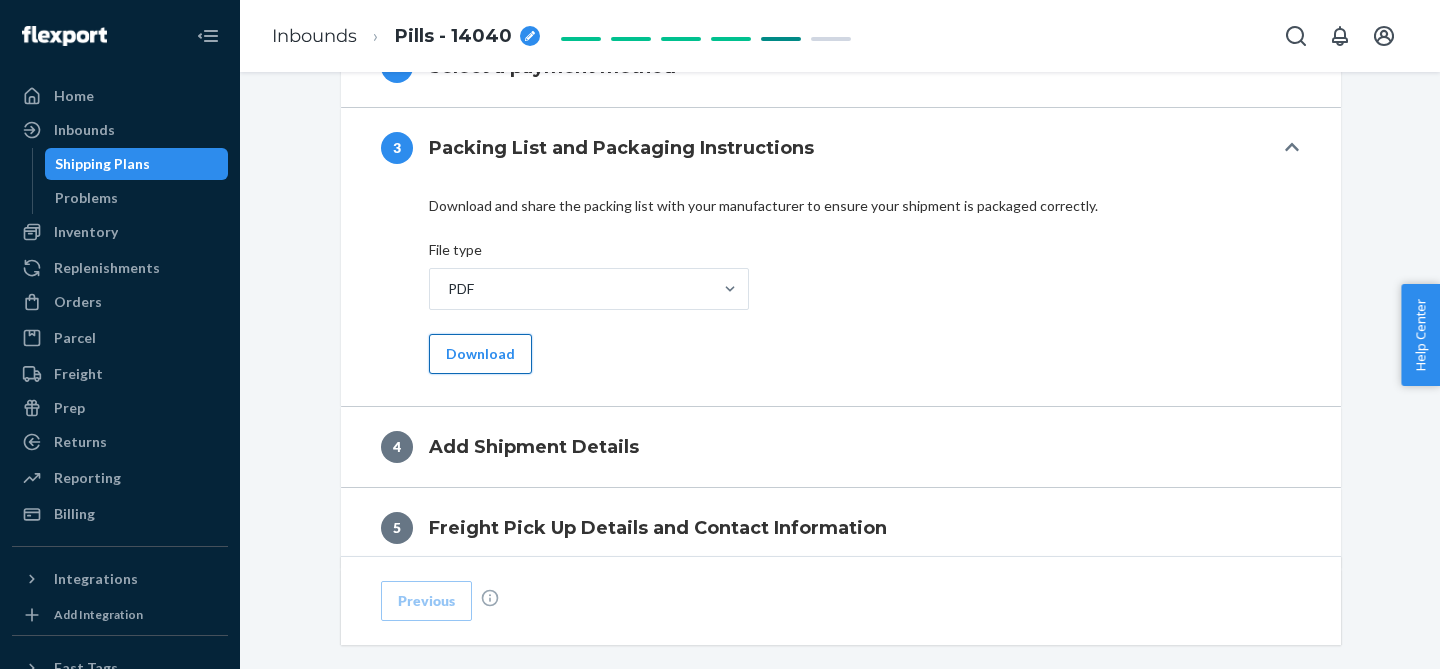 click on "Download" at bounding box center (480, 354) 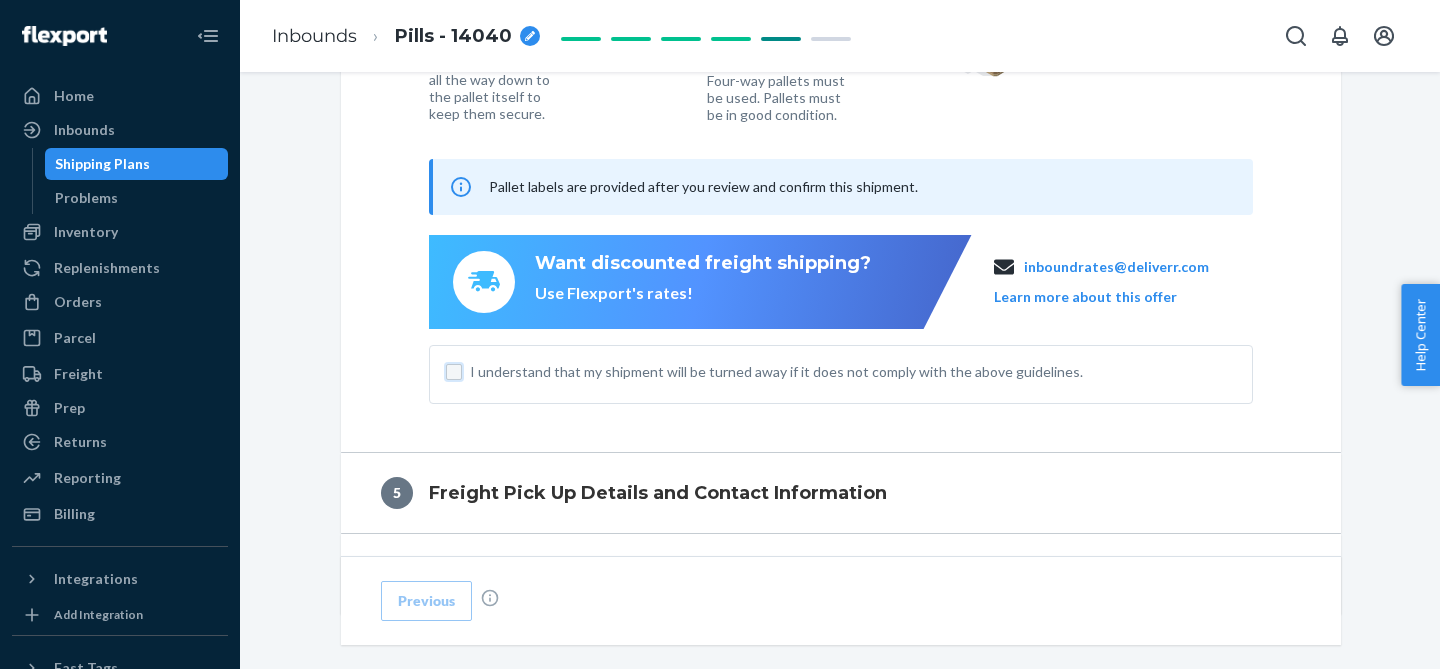 click on "I understand that my shipment will be turned away if it does not comply with the above guidelines." at bounding box center [454, 372] 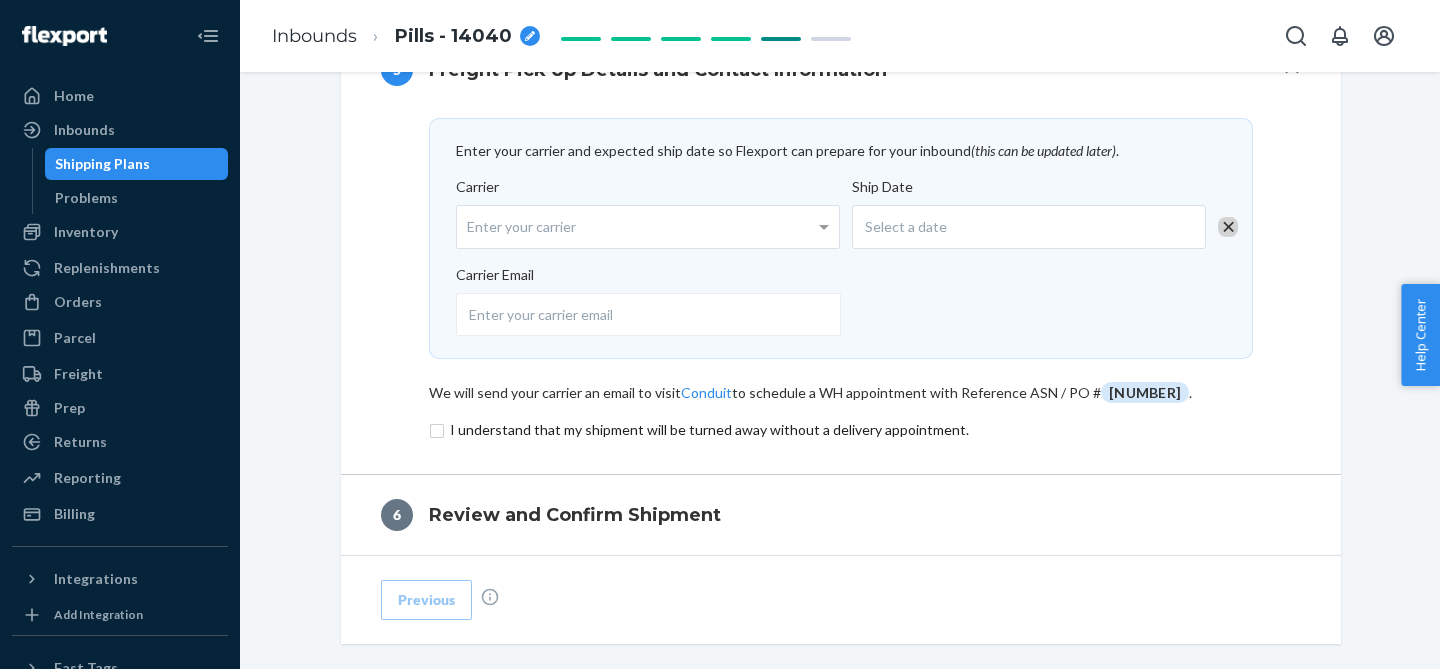 scroll, scrollTop: 1095, scrollLeft: 0, axis: vertical 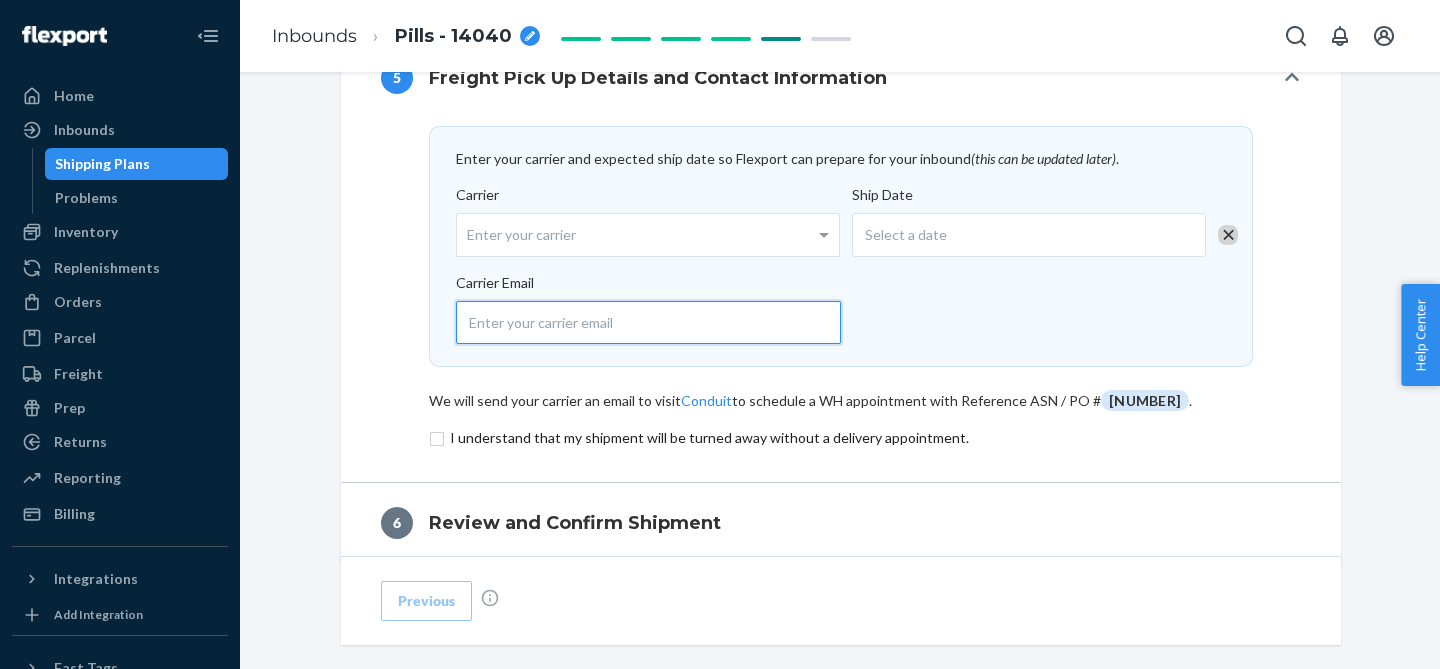 click at bounding box center [648, 322] 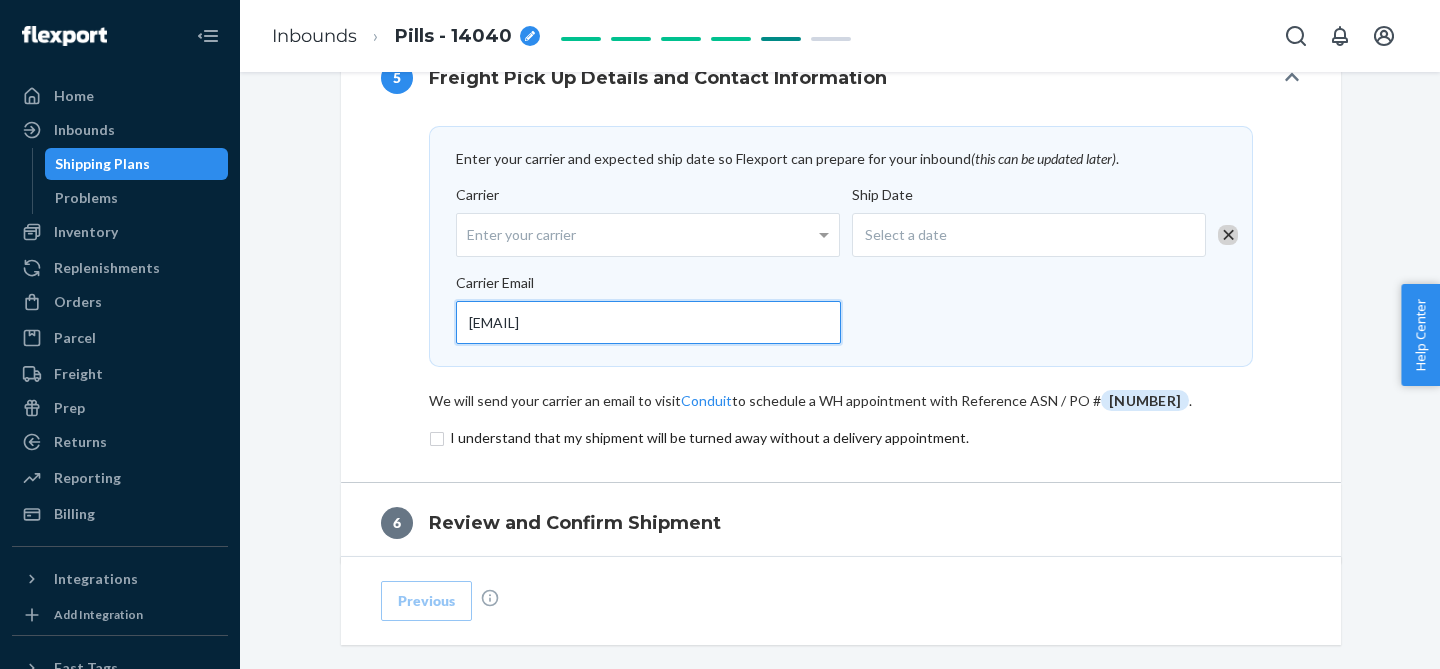 type on "[EMAIL]" 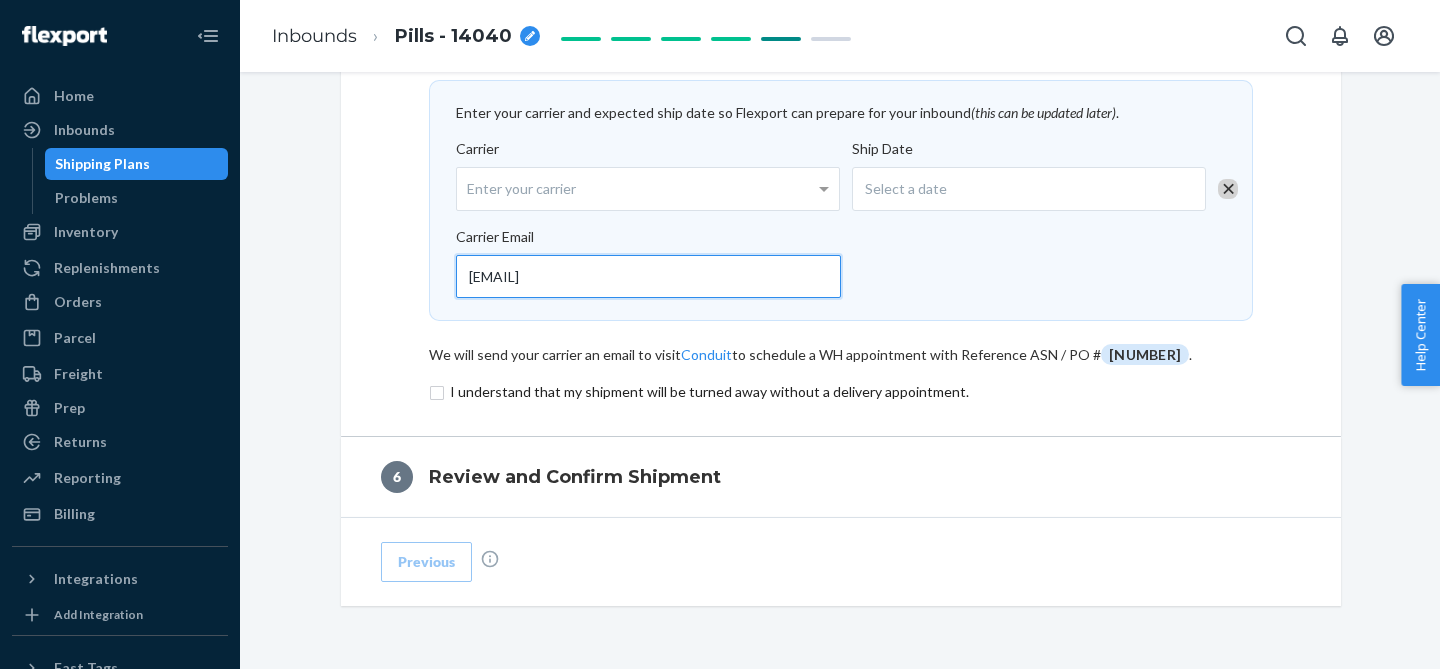 scroll, scrollTop: 1148, scrollLeft: 0, axis: vertical 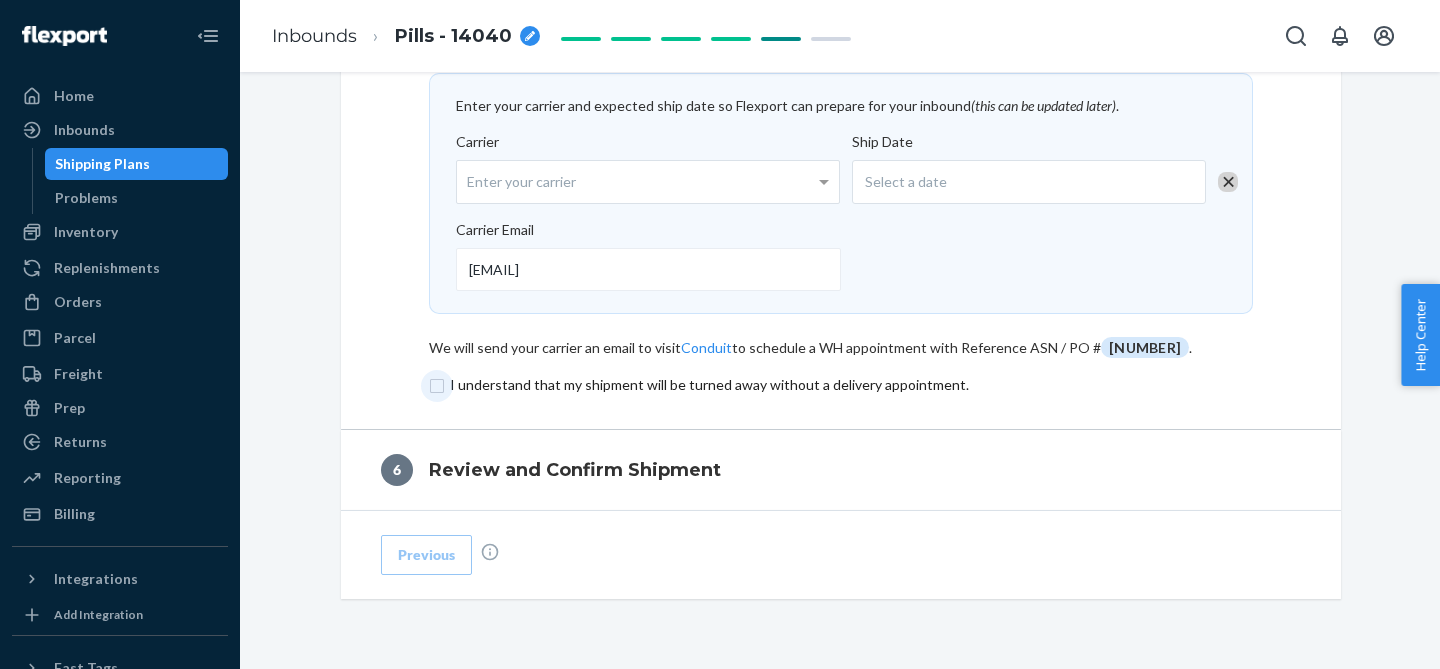 click at bounding box center (841, 385) 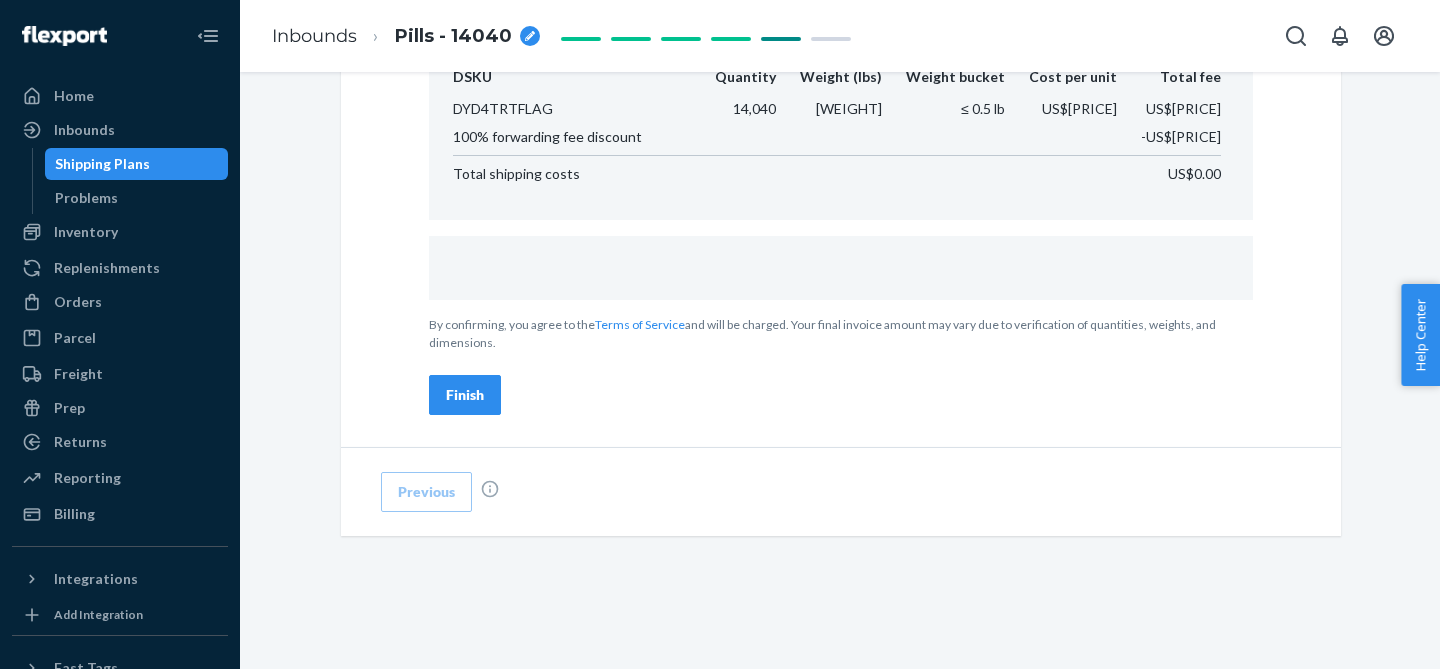 click on "Finish" at bounding box center [465, 395] 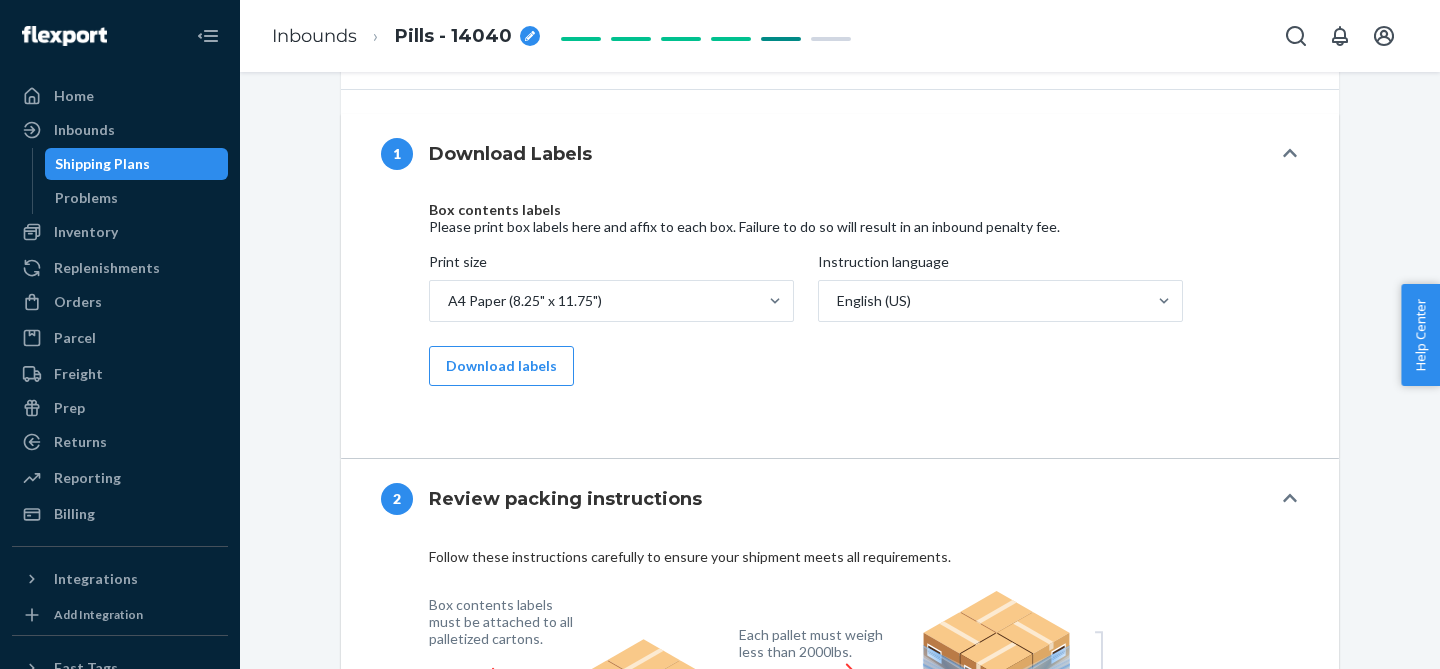 scroll, scrollTop: 783, scrollLeft: 0, axis: vertical 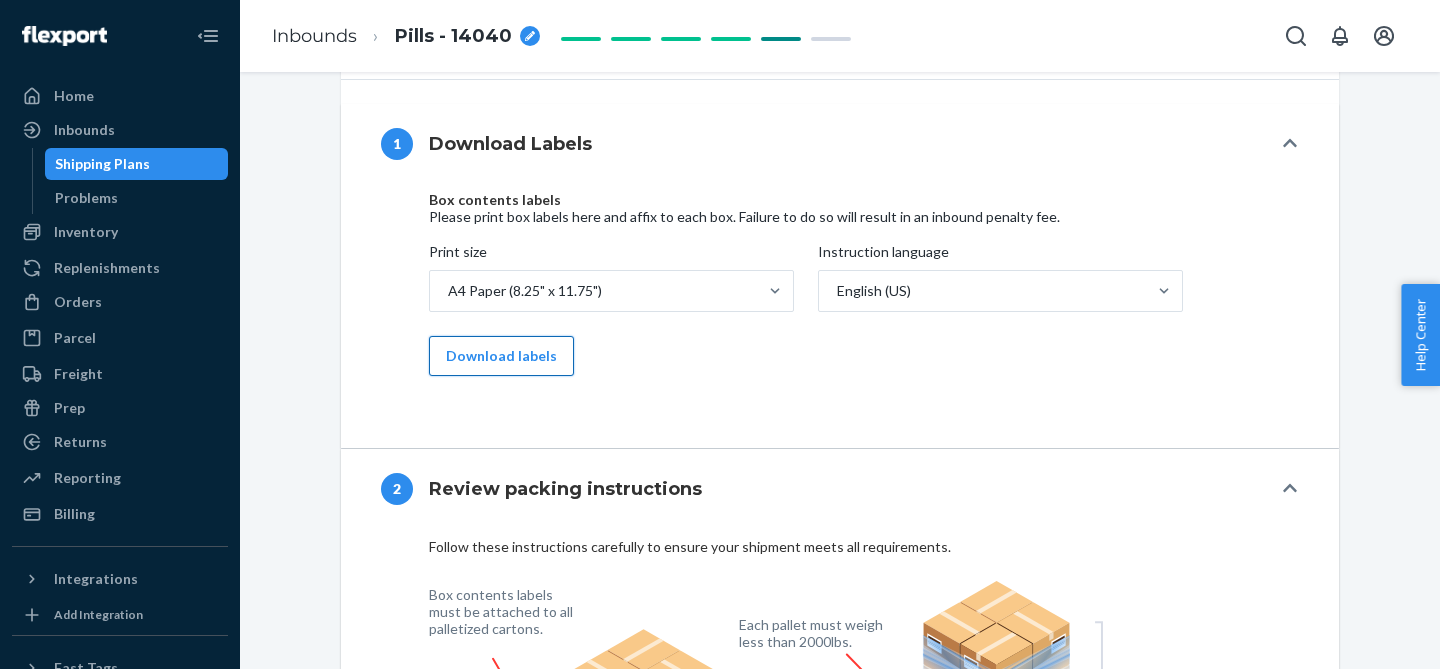 click on "Download labels" at bounding box center [501, 356] 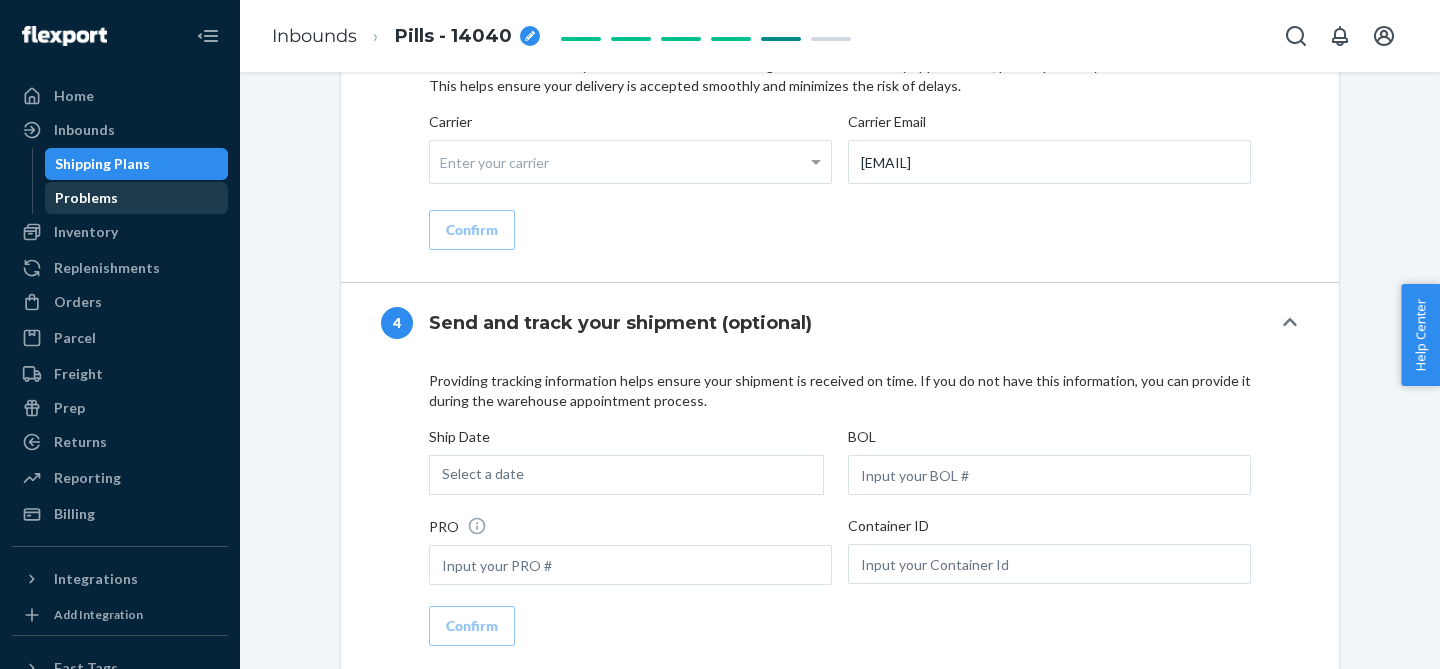 scroll, scrollTop: 2316, scrollLeft: 0, axis: vertical 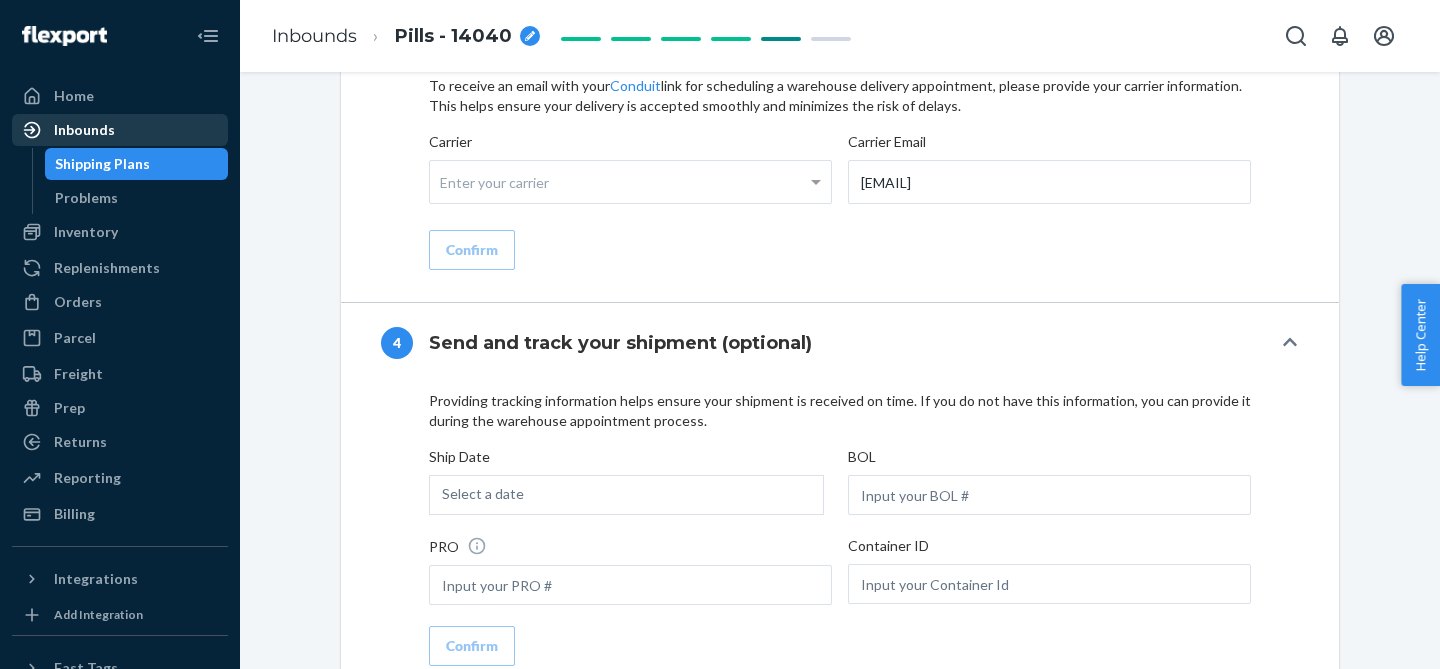 click on "Inbounds" at bounding box center [120, 130] 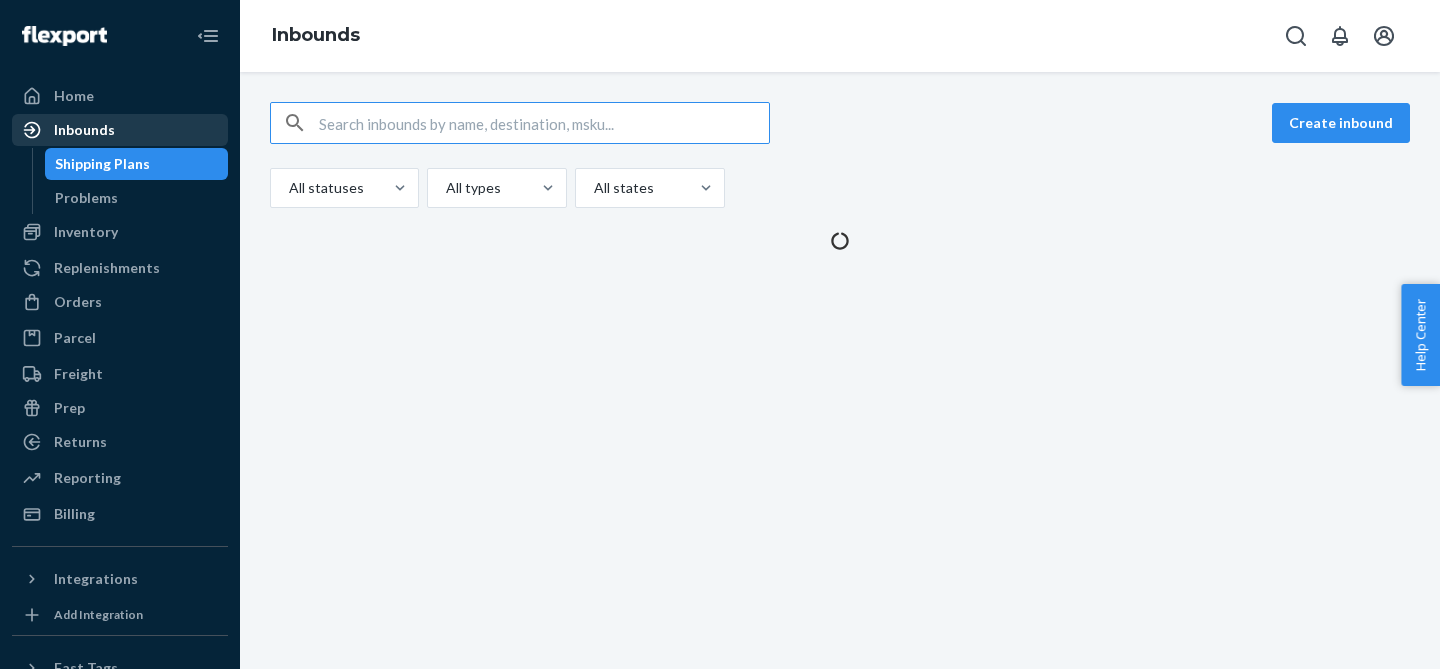 scroll, scrollTop: 0, scrollLeft: 0, axis: both 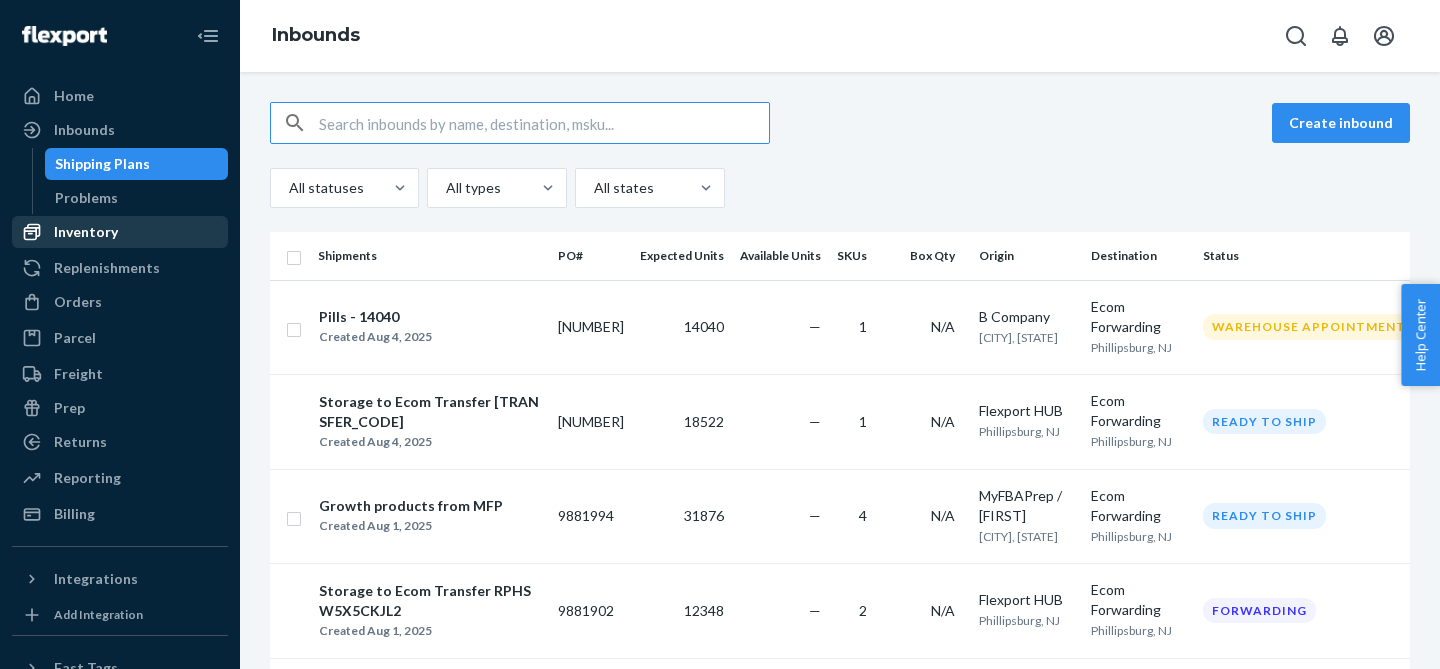 click on "Inventory" at bounding box center [86, 232] 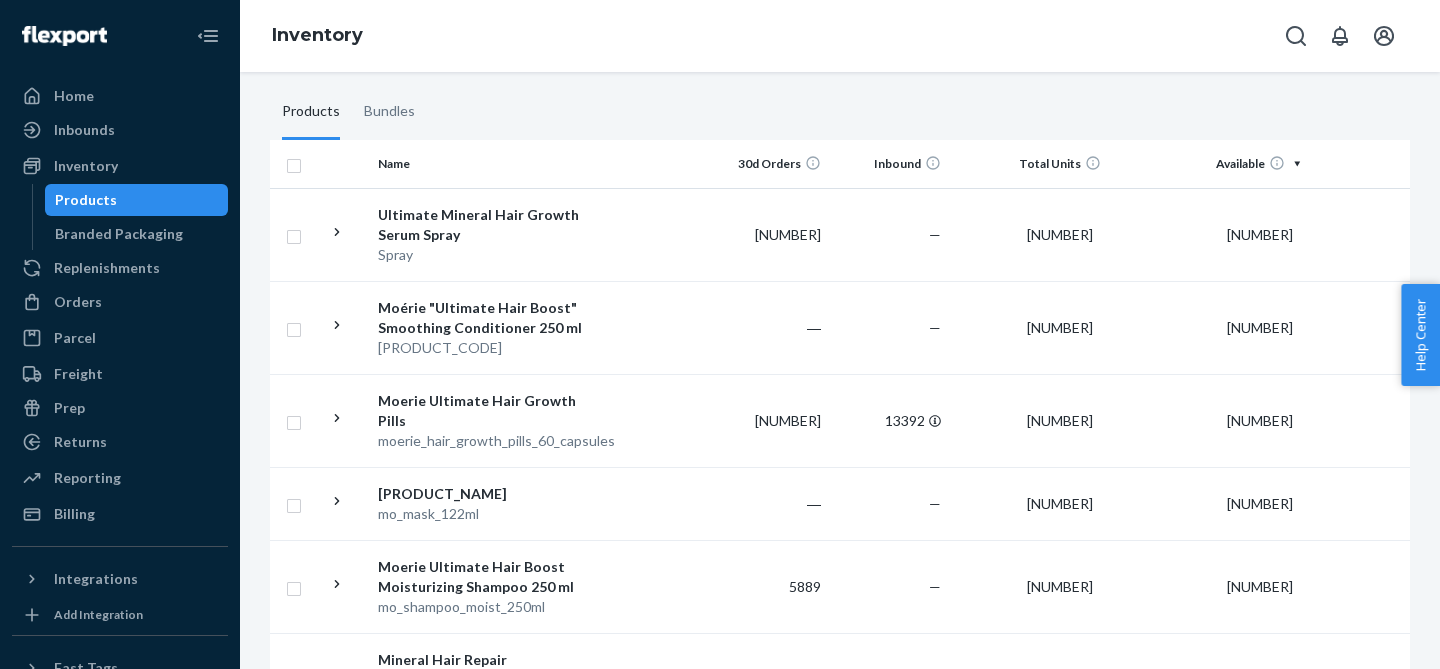 scroll, scrollTop: 163, scrollLeft: 0, axis: vertical 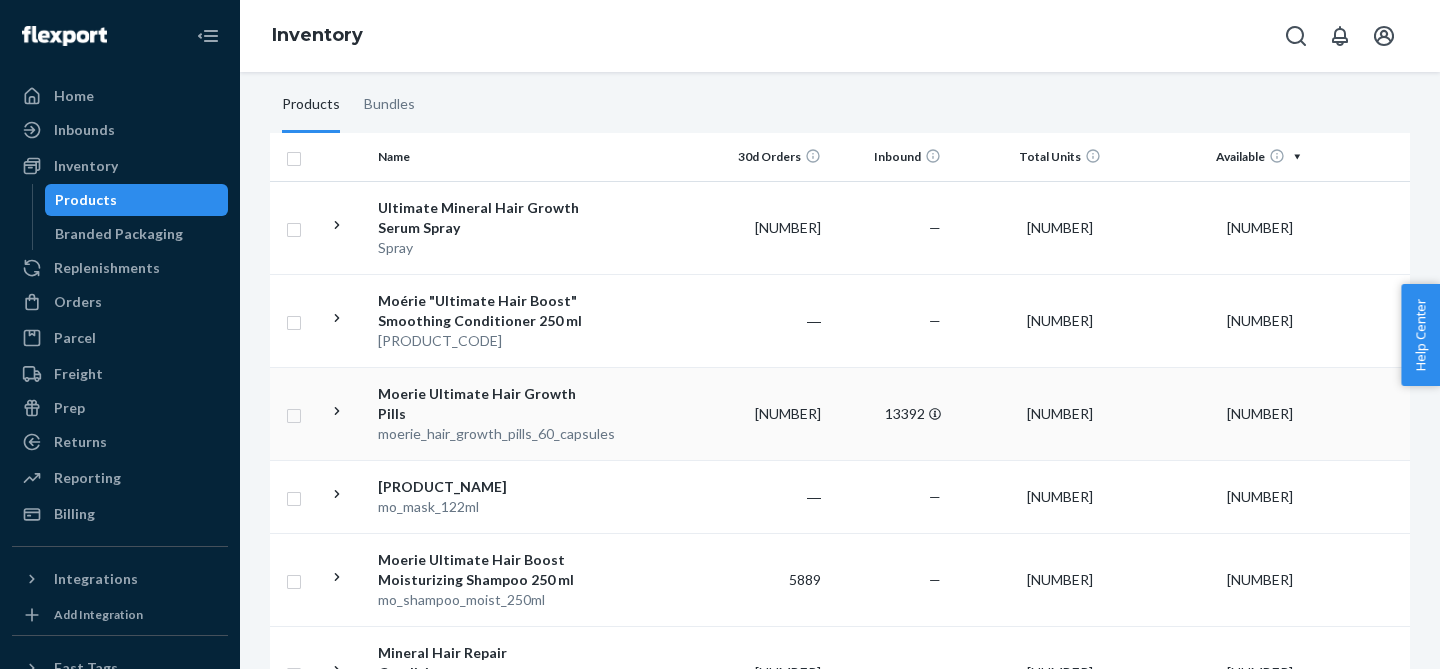 click 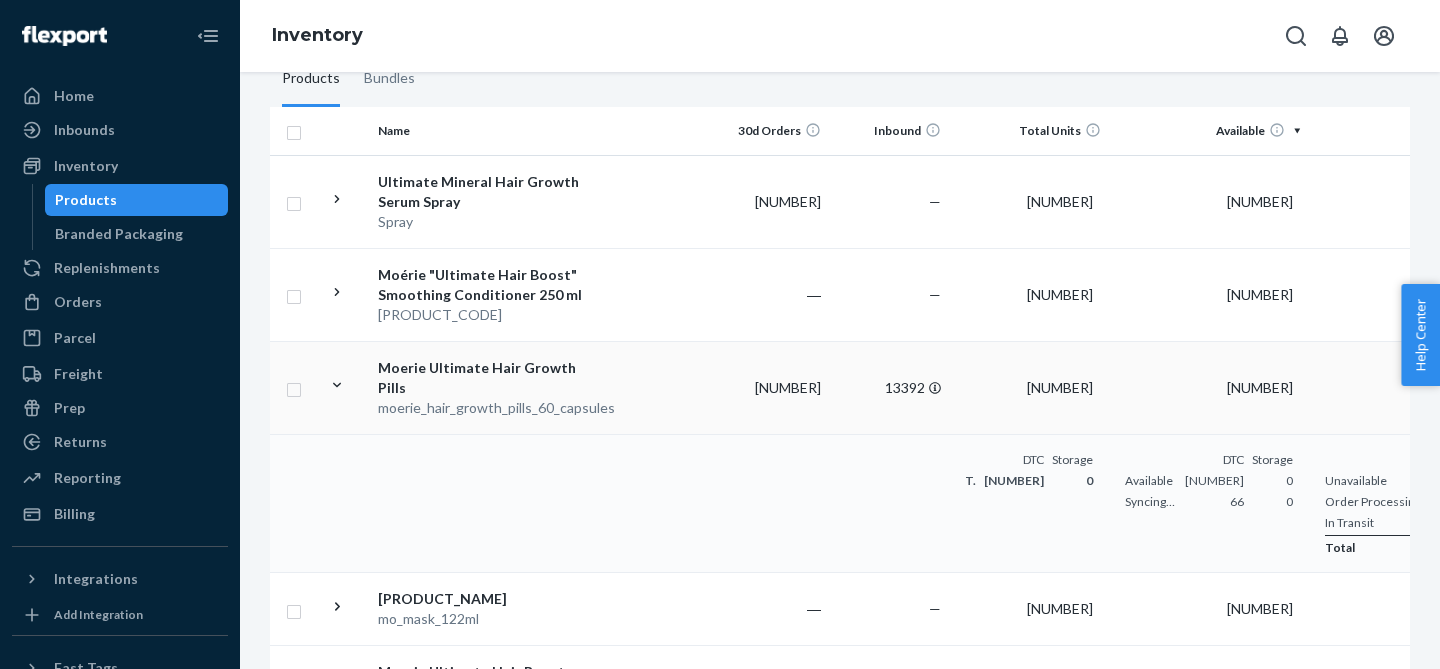 scroll, scrollTop: 191, scrollLeft: 0, axis: vertical 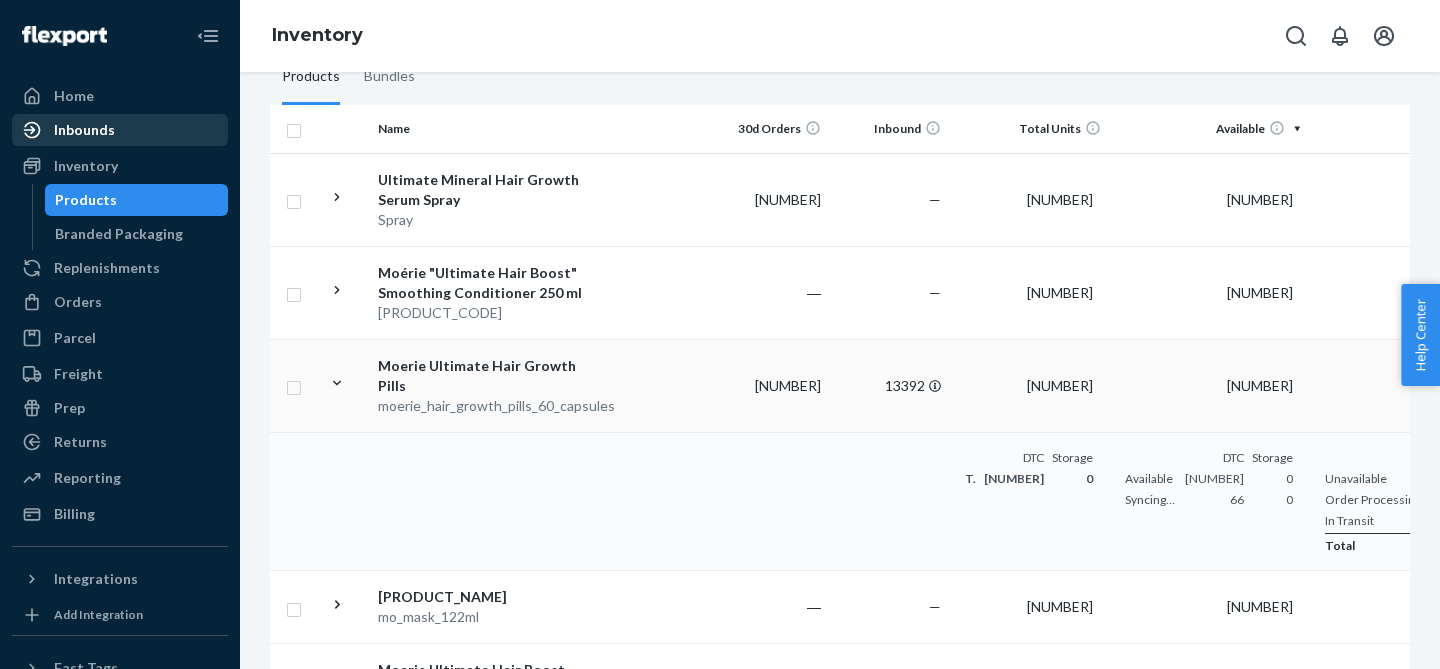 click on "Inbounds" at bounding box center (84, 130) 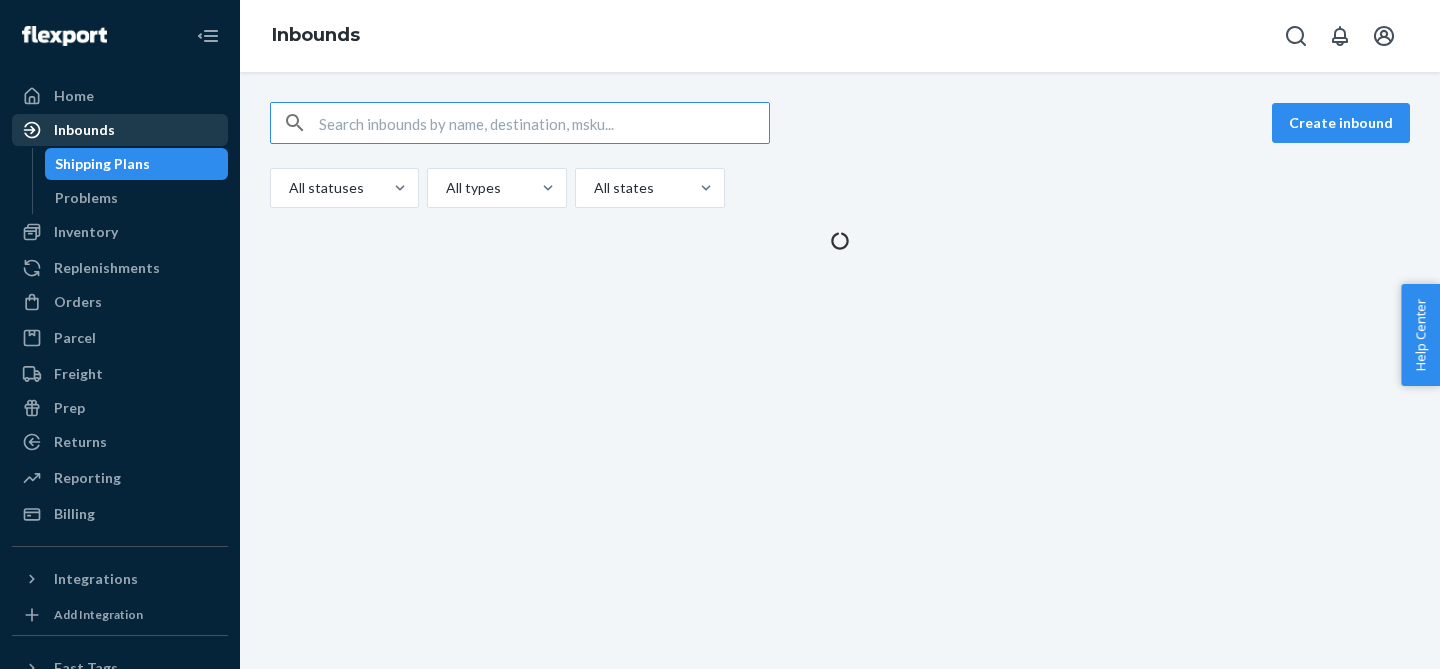 scroll, scrollTop: 0, scrollLeft: 0, axis: both 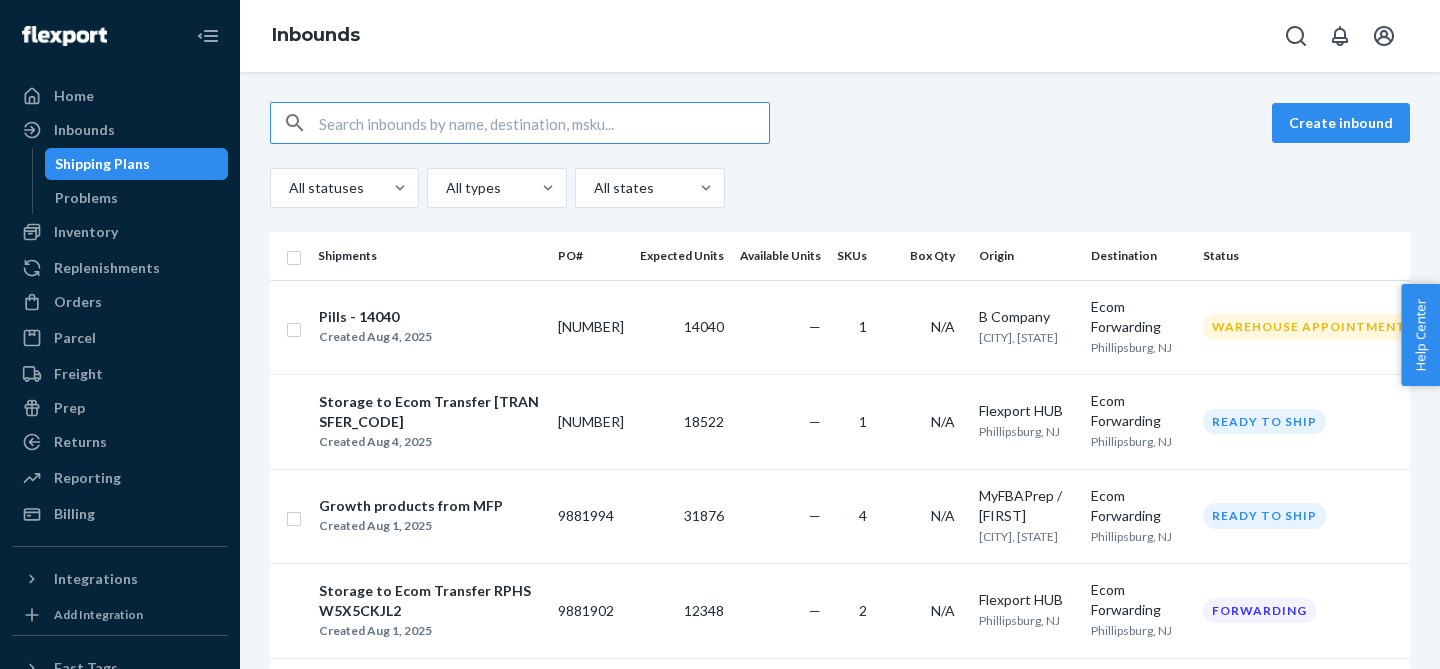 click at bounding box center [544, 123] 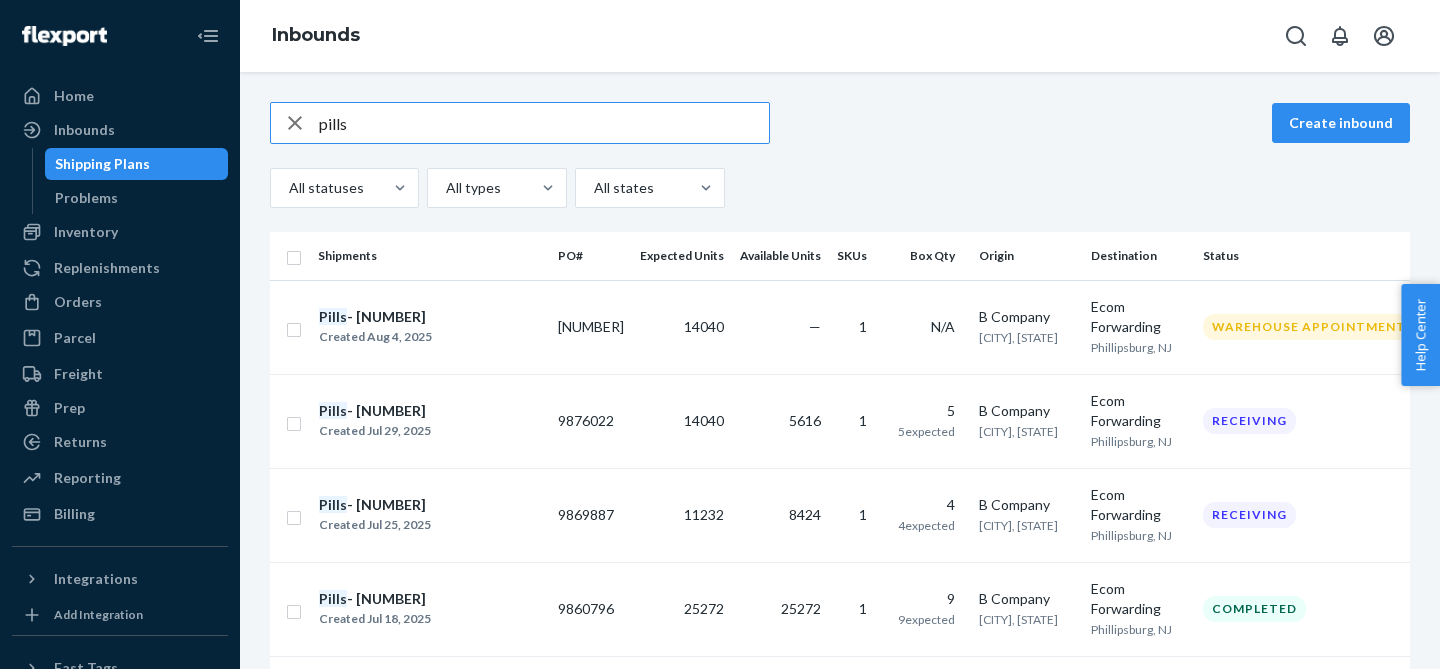 type on "pills" 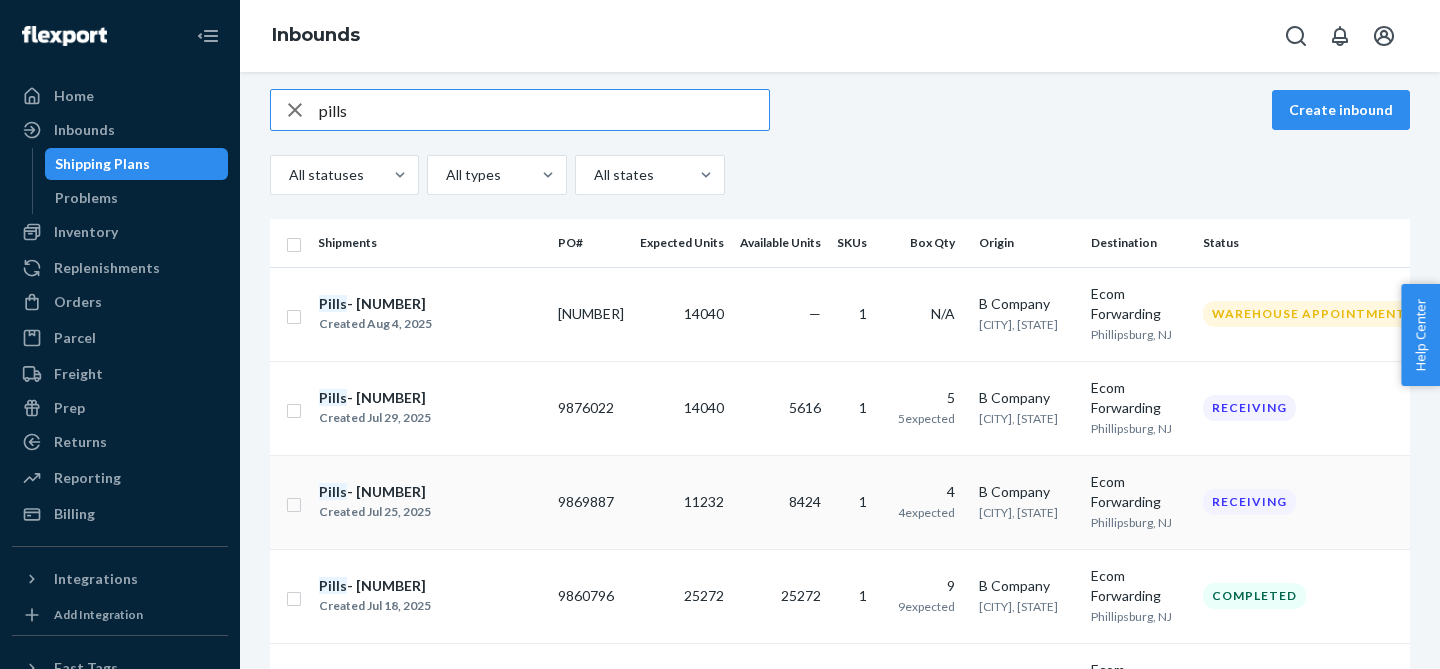 scroll, scrollTop: 12, scrollLeft: 0, axis: vertical 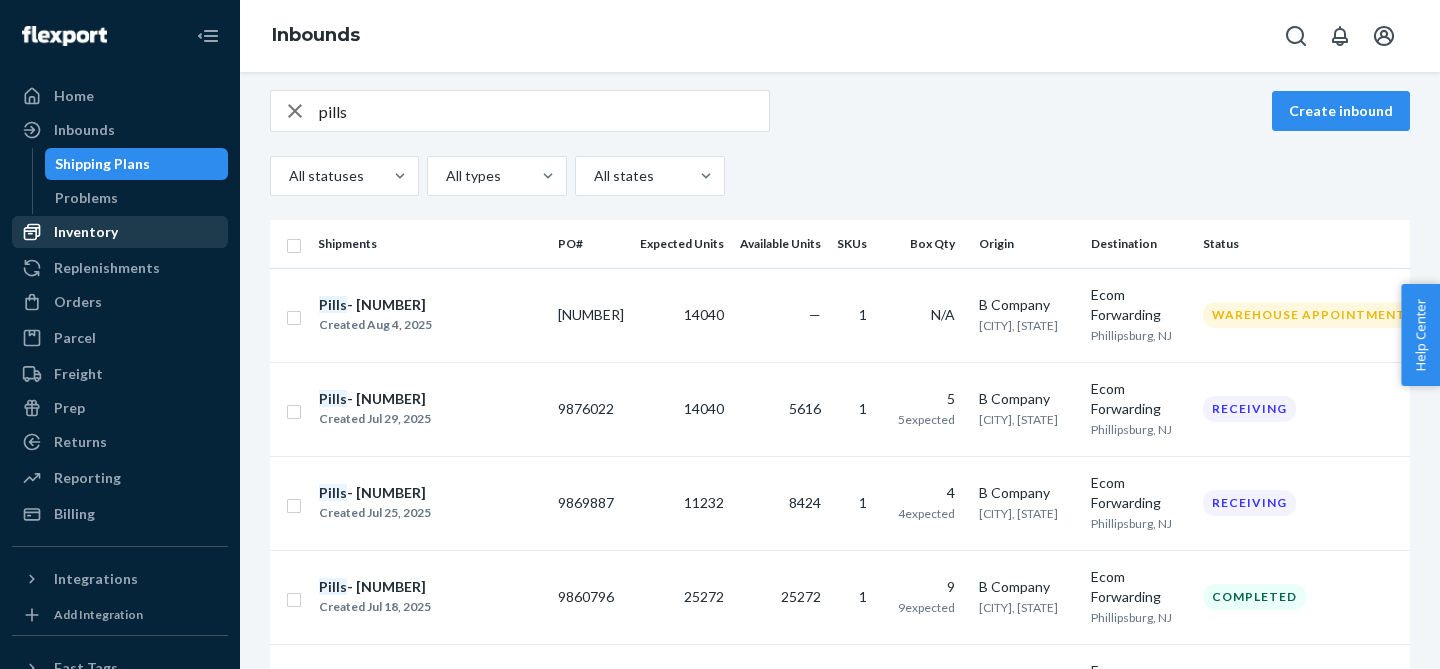 click on "Inventory" at bounding box center (86, 232) 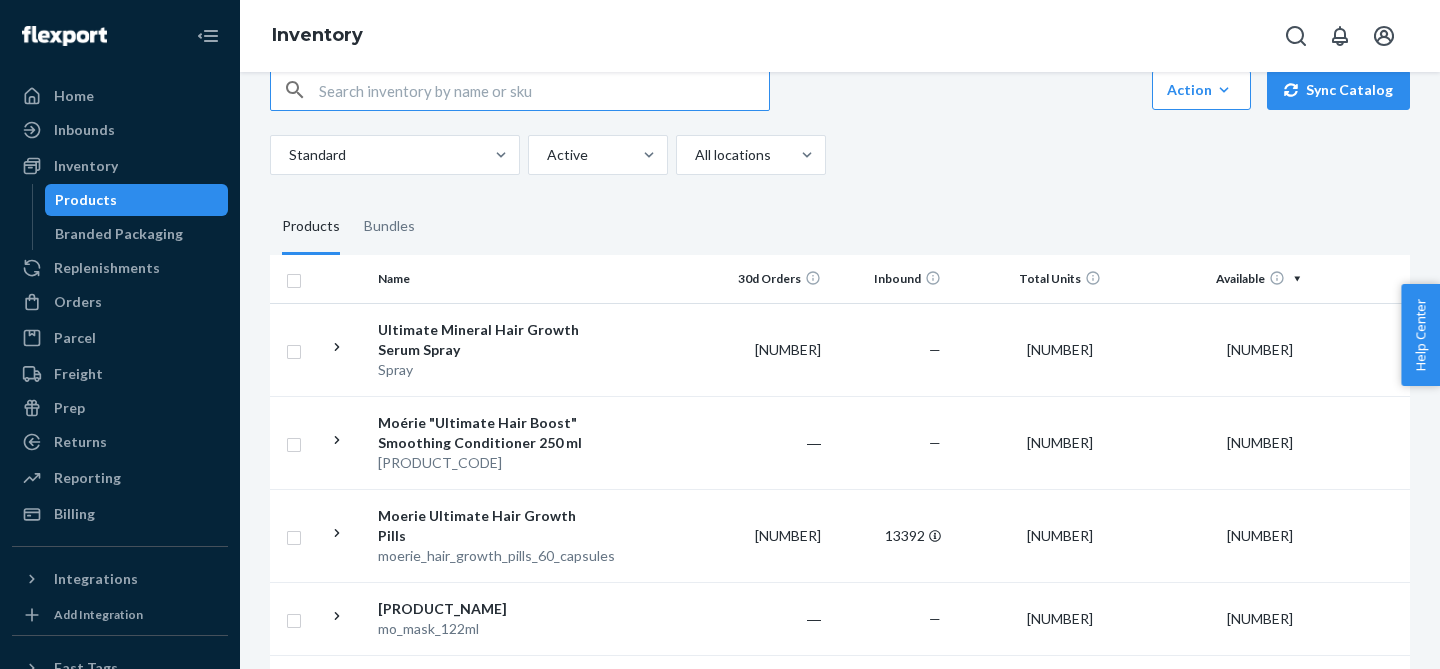 scroll, scrollTop: 45, scrollLeft: 0, axis: vertical 